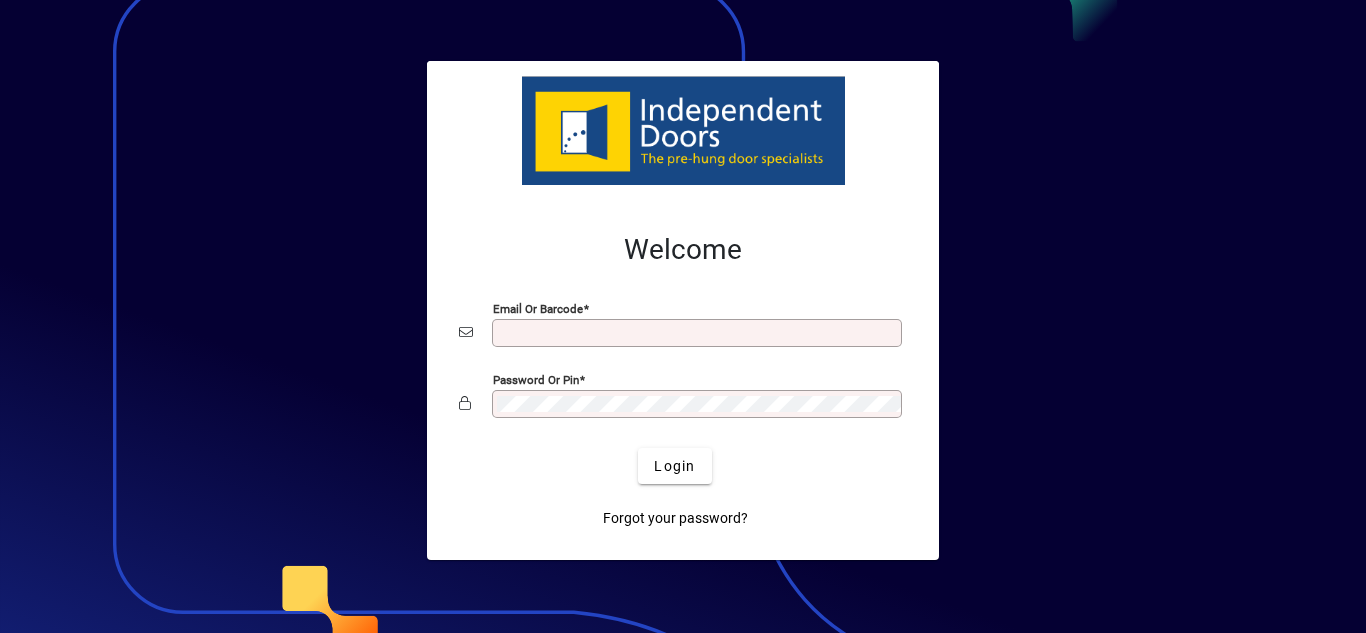 type on "**********" 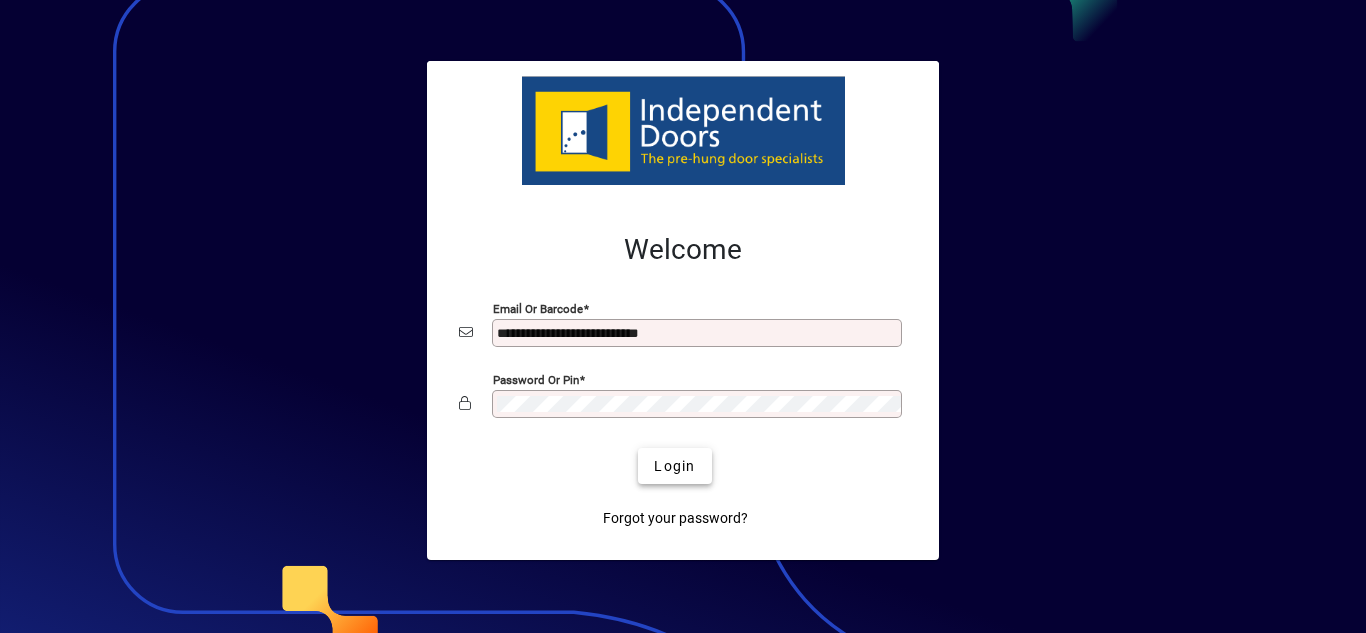 click on "Login" 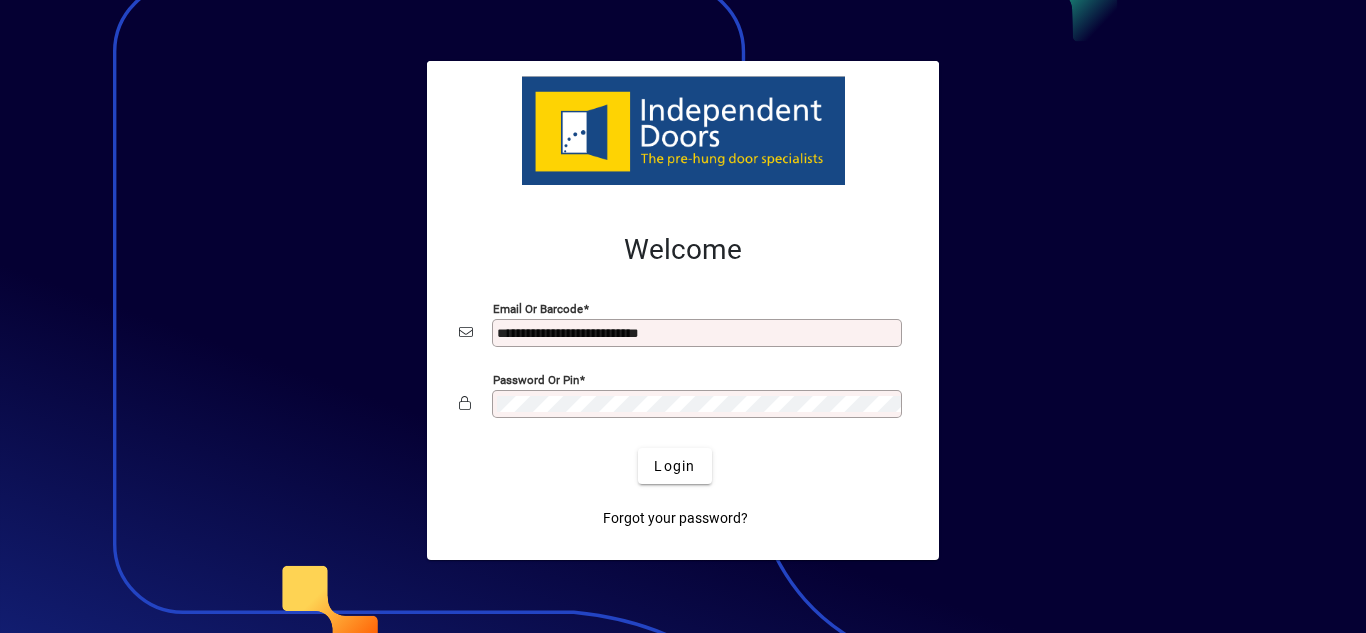 scroll, scrollTop: 0, scrollLeft: 0, axis: both 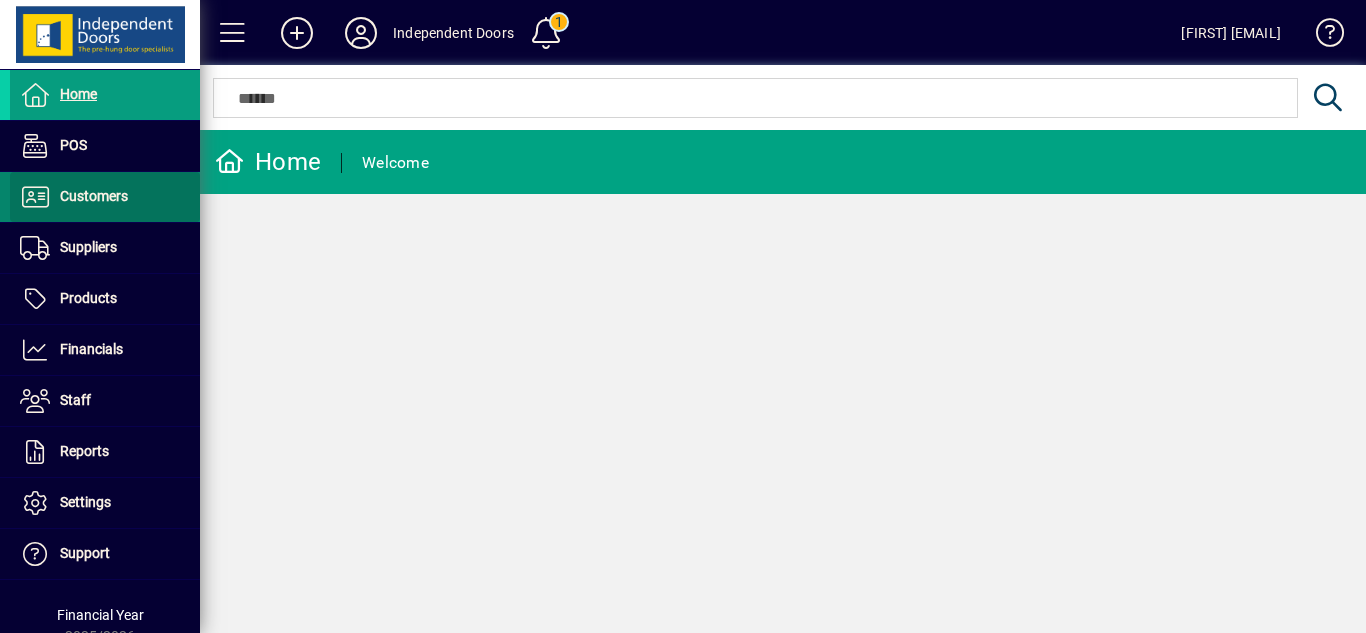 click on "Customers" at bounding box center (94, 196) 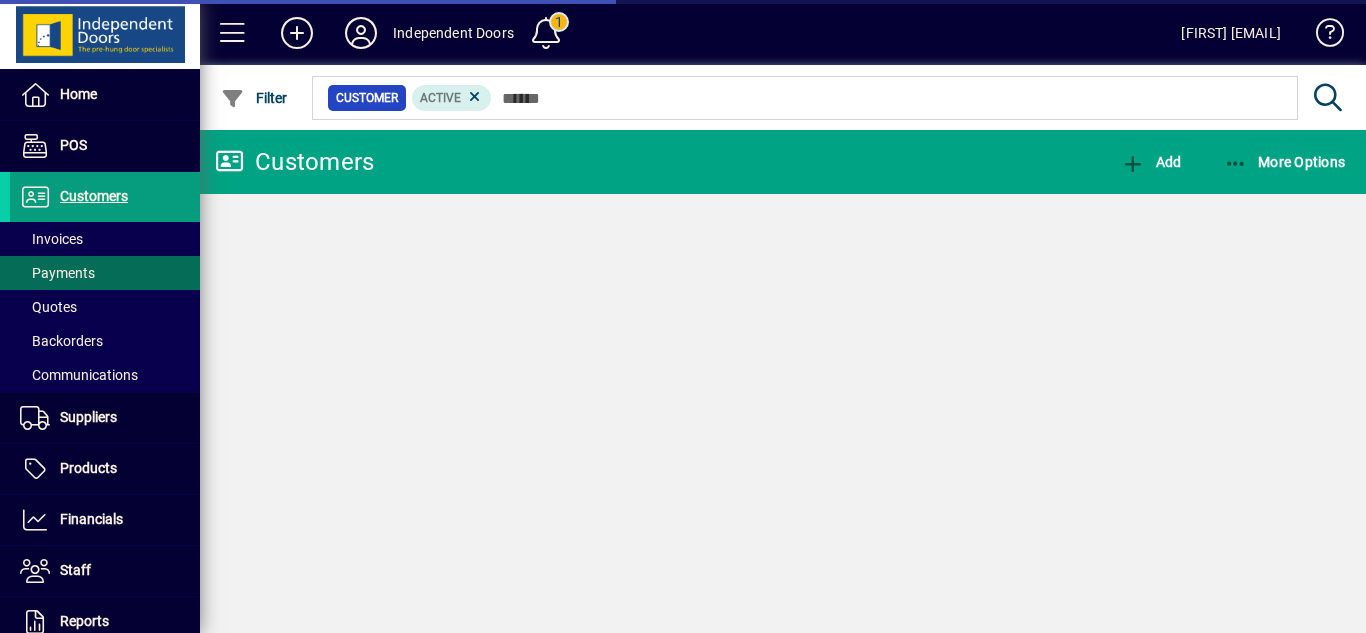 click on "Invoices" at bounding box center (46, 239) 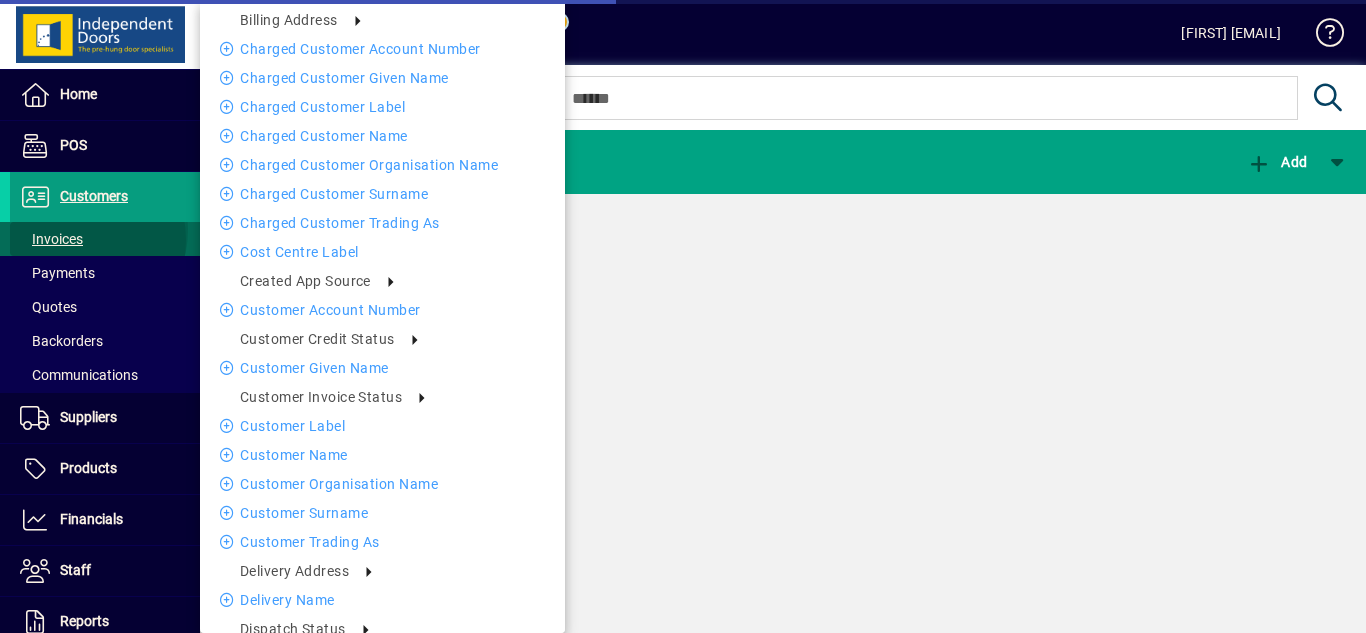 click at bounding box center (683, 316) 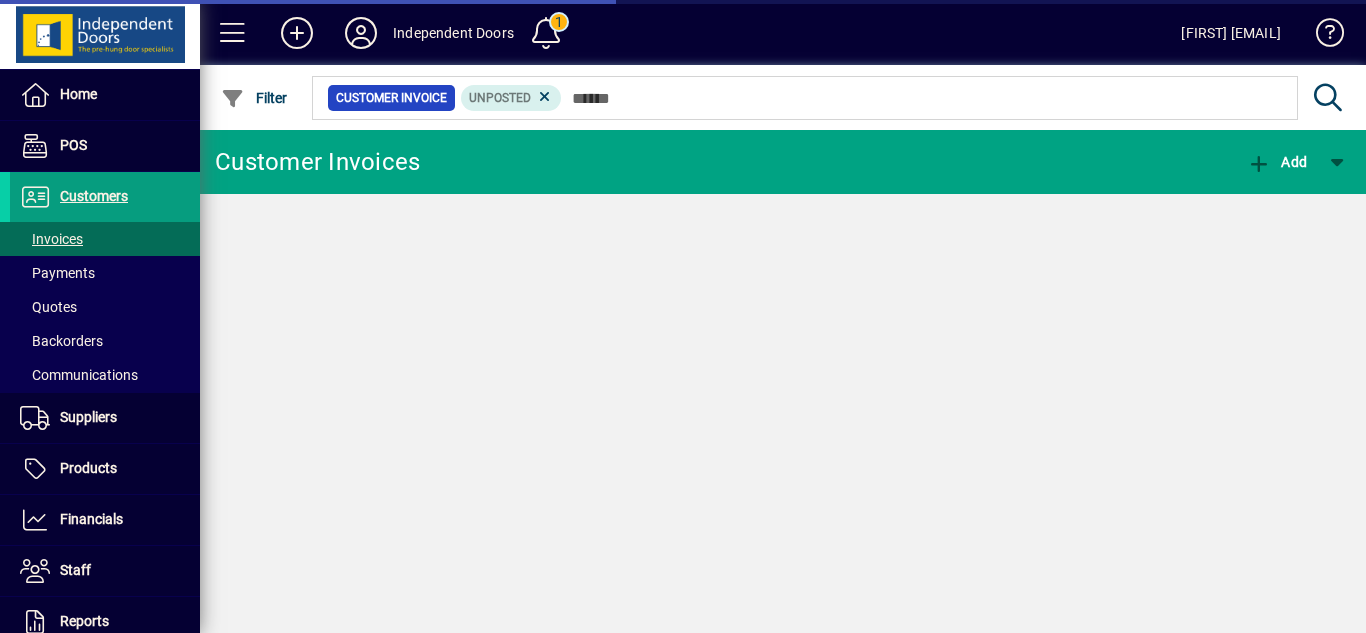 drag, startPoint x: 53, startPoint y: 232, endPoint x: 1240, endPoint y: 3, distance: 1208.888 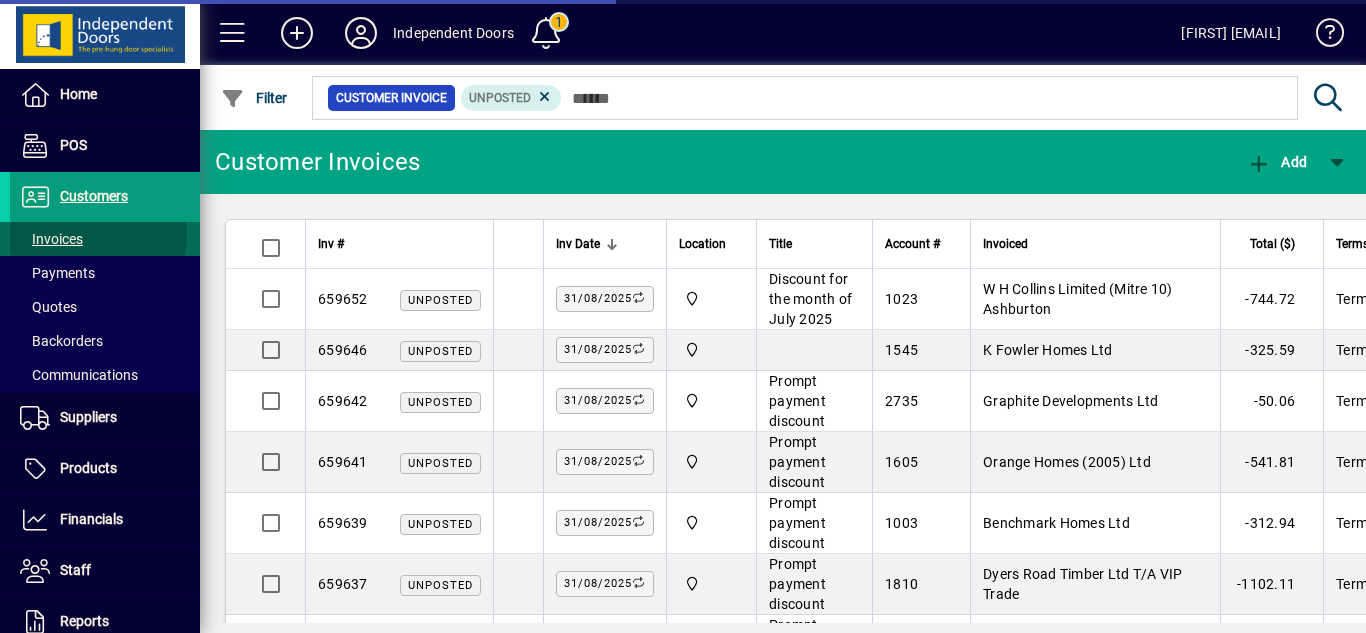 drag, startPoint x: 1240, startPoint y: 3, endPoint x: 290, endPoint y: 148, distance: 961.0021 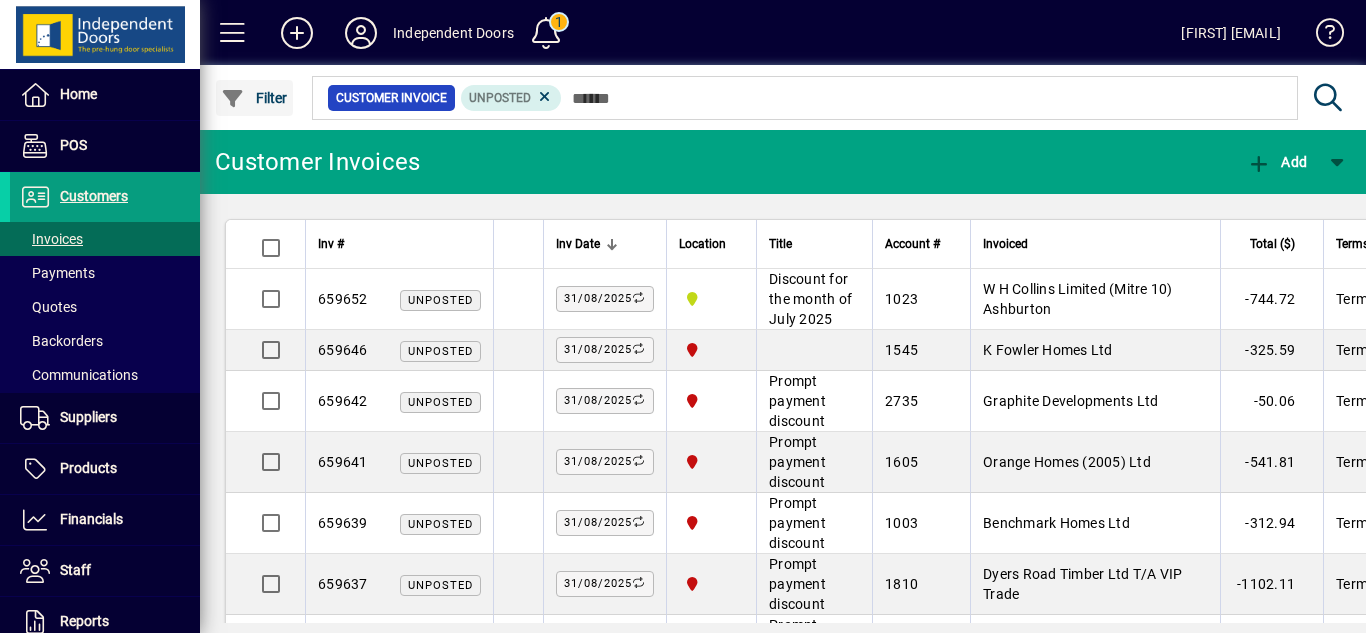 click on "Filter" 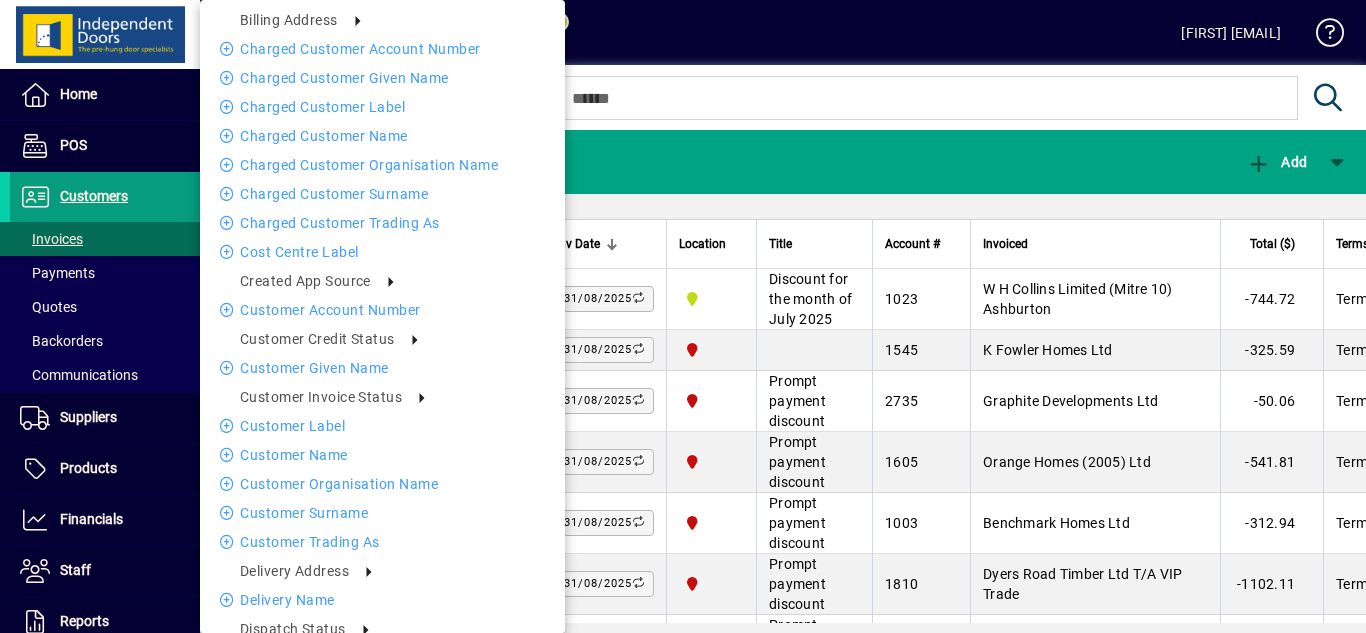 scroll, scrollTop: 700, scrollLeft: 0, axis: vertical 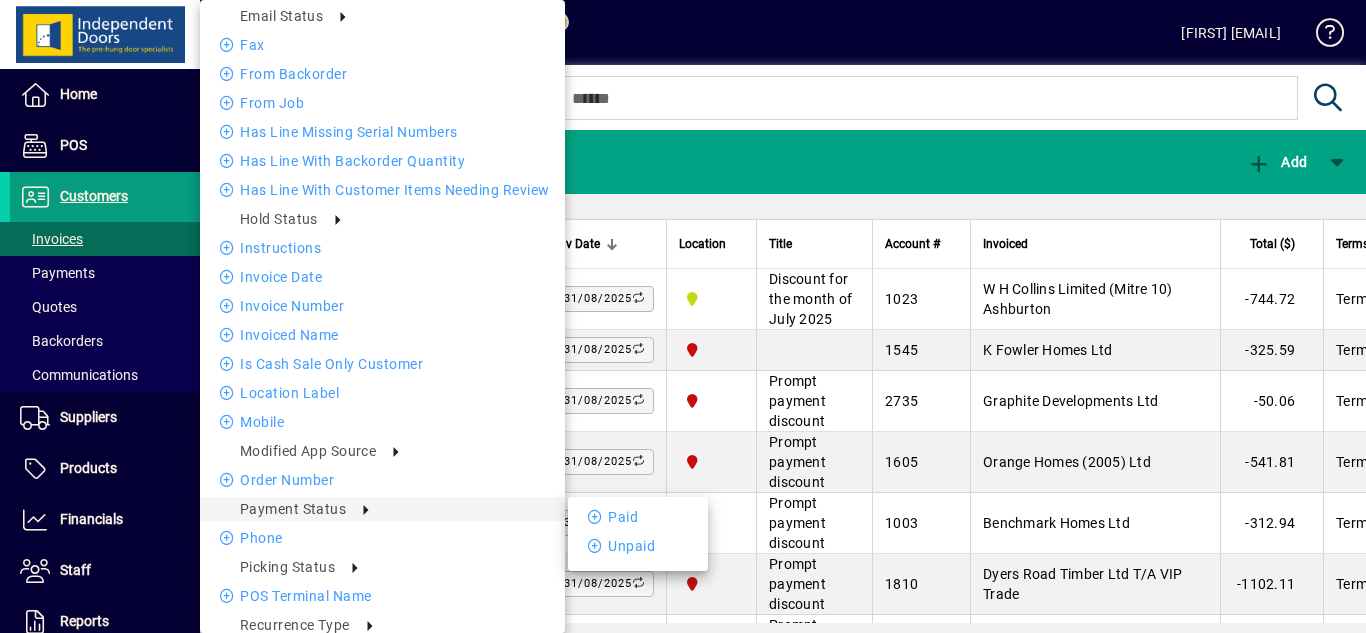 click on "Payment Status" at bounding box center (382, 509) 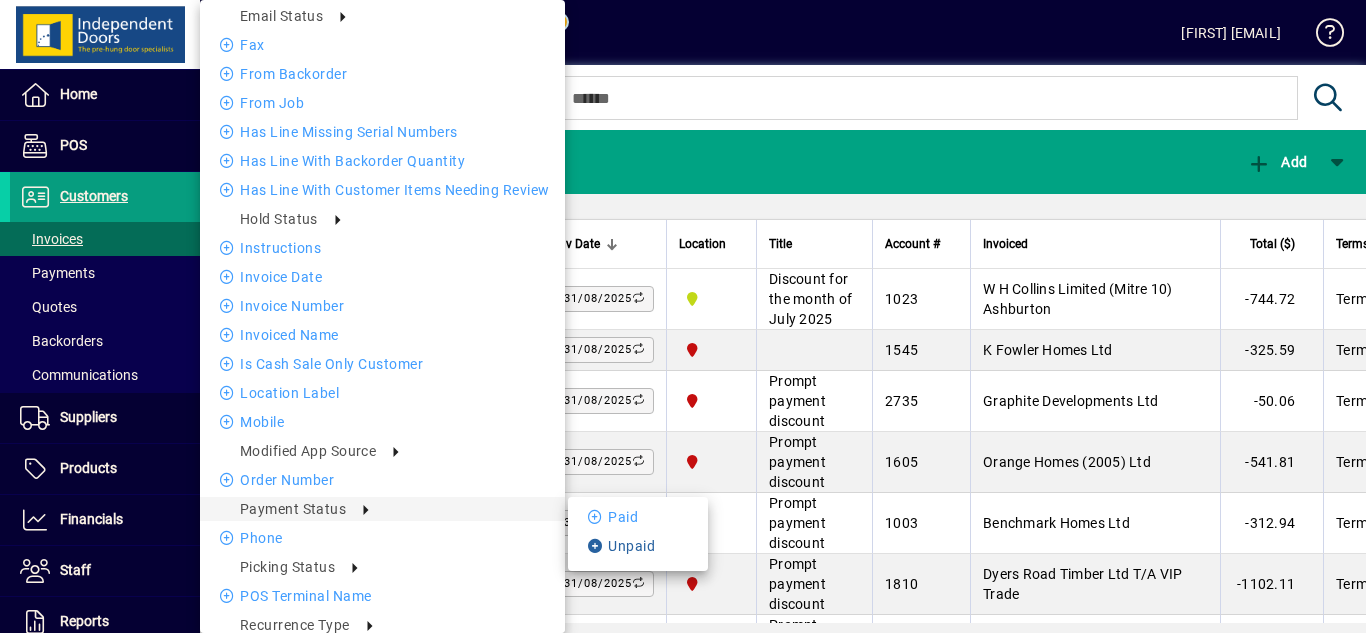 click on "Unpaid" at bounding box center (638, 546) 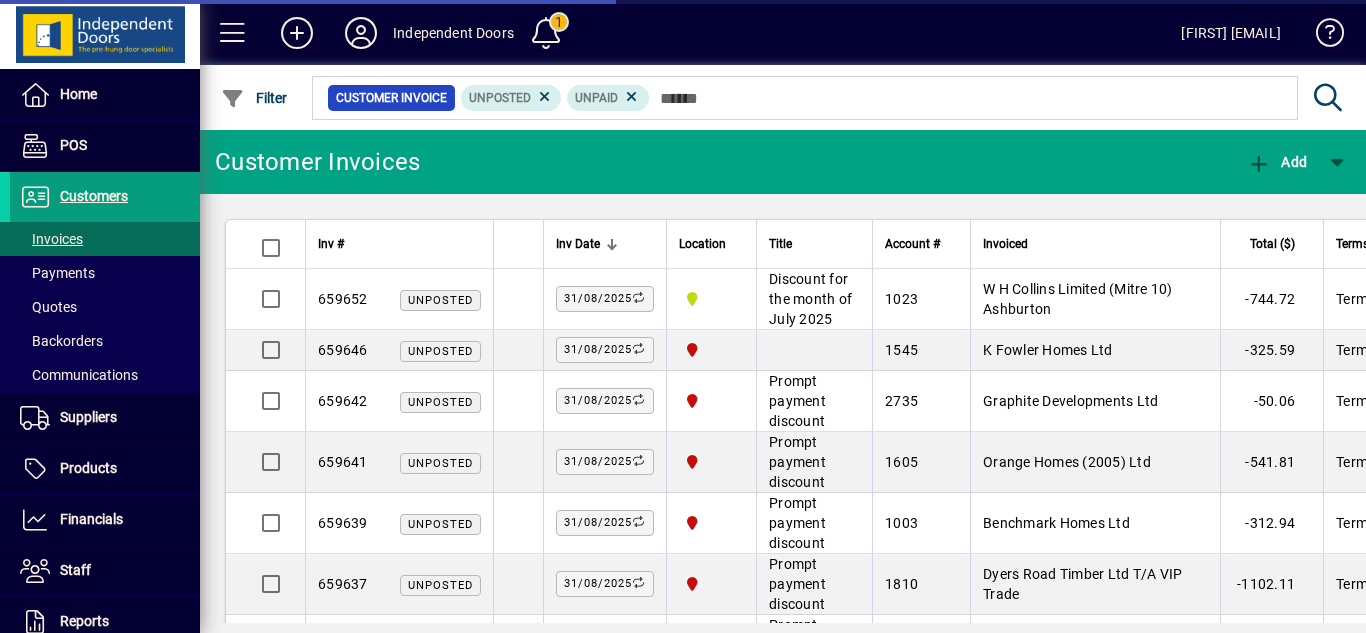 click at bounding box center [545, 97] 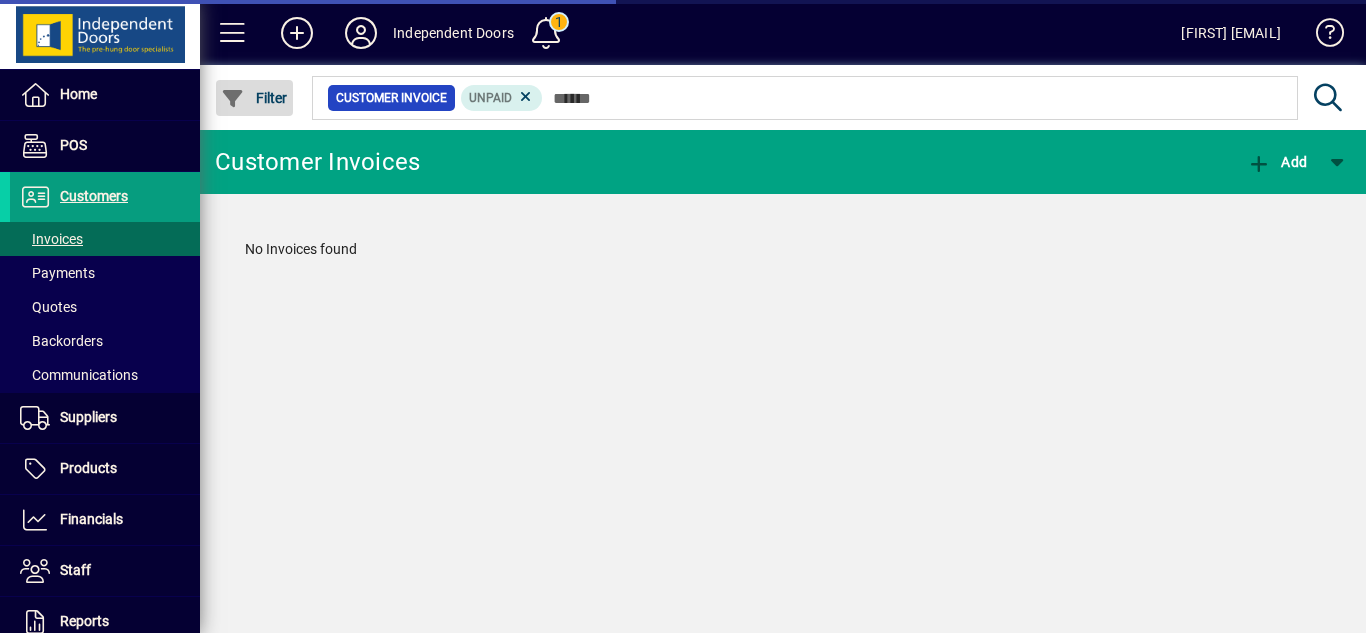 click on "Filter" 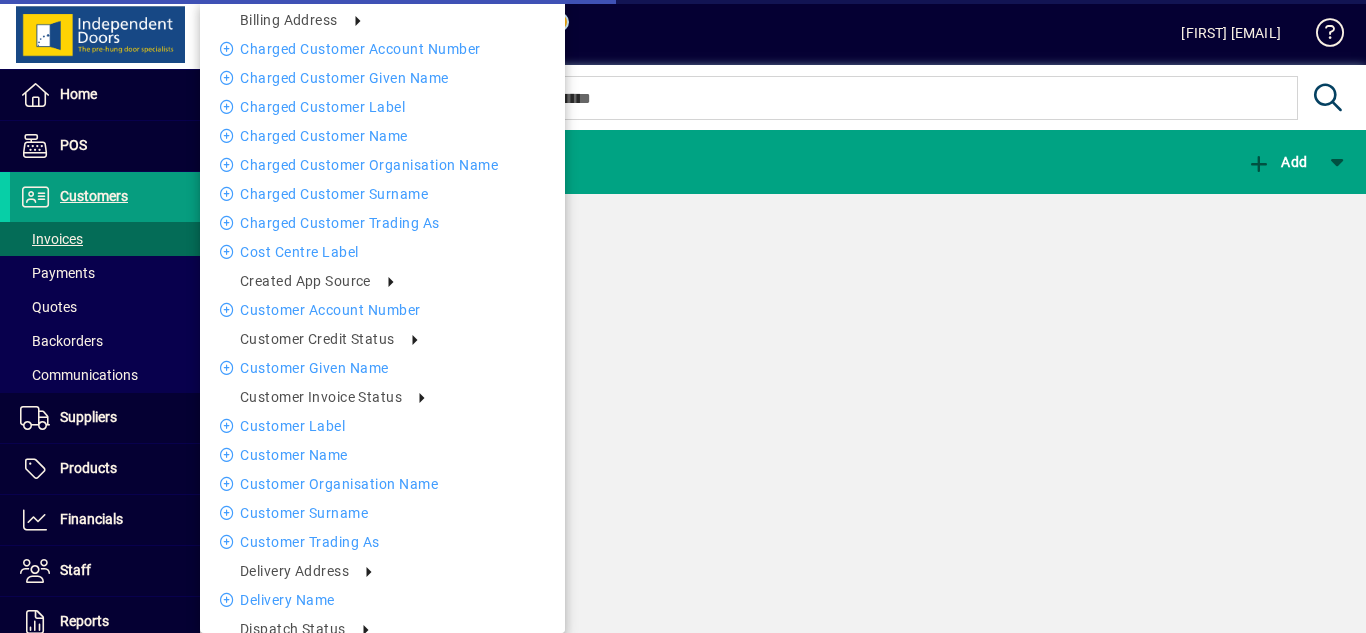 click on "From Backorder" at bounding box center [382, 774] 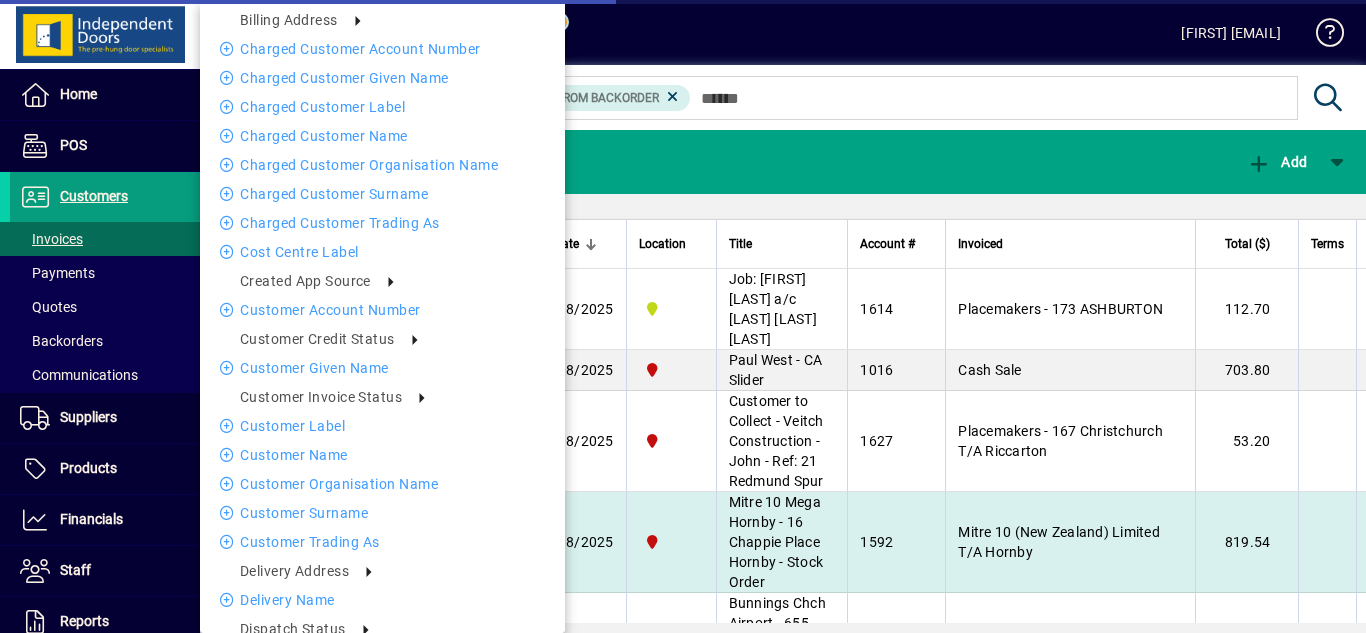 scroll, scrollTop: 0, scrollLeft: 0, axis: both 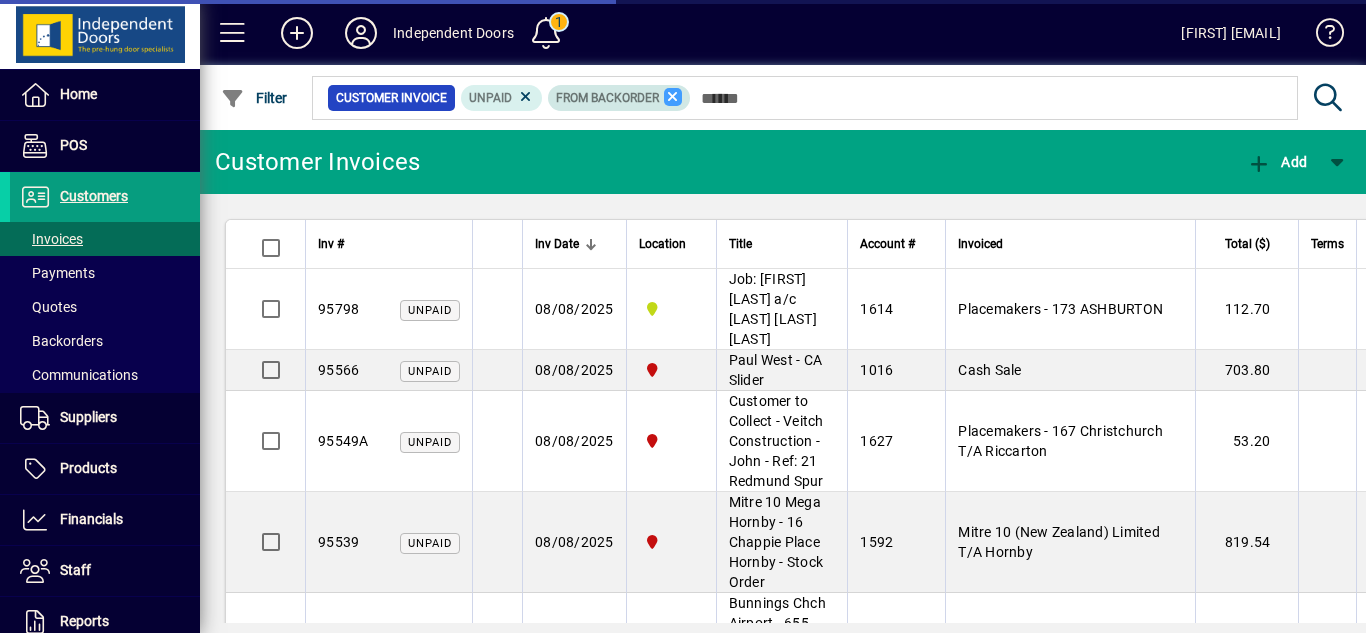 click at bounding box center [673, 97] 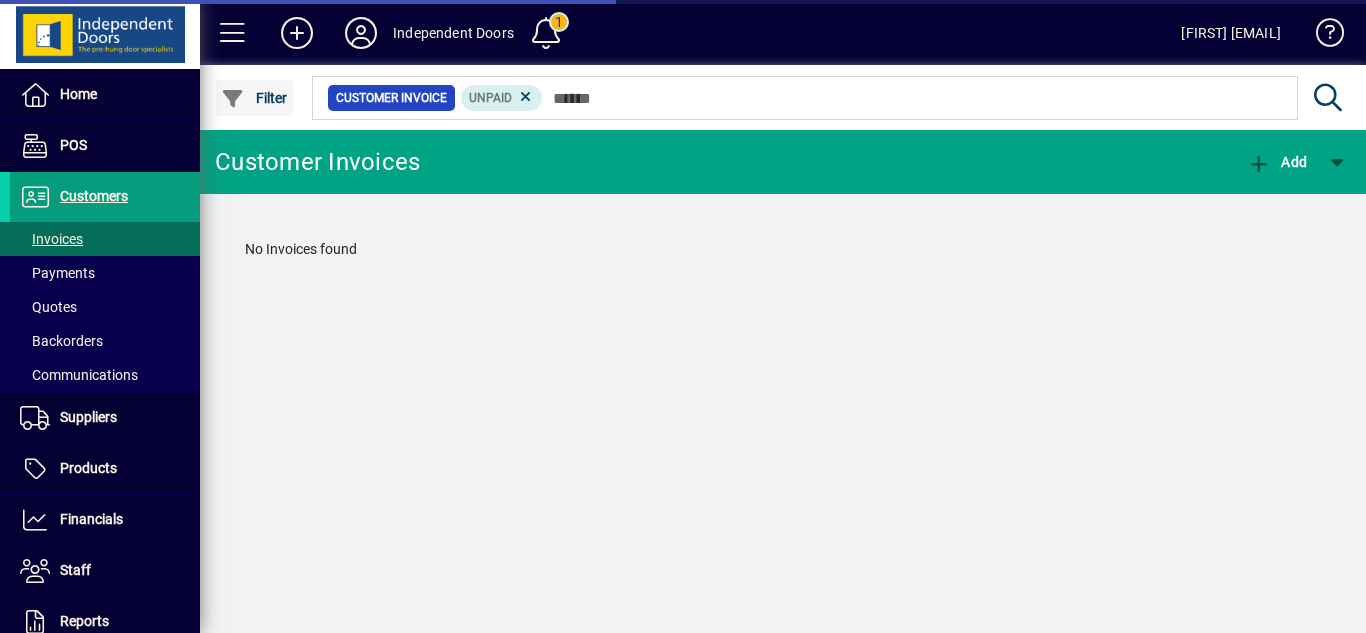 click on "Filter" 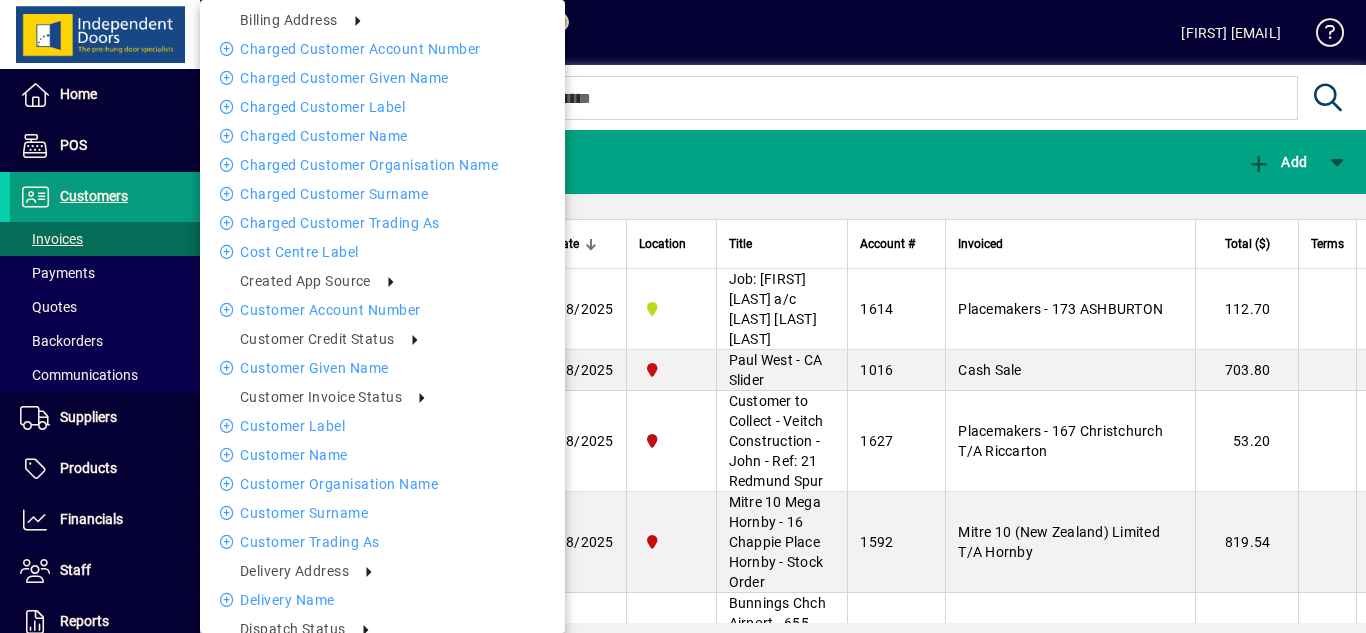 scroll, scrollTop: 833, scrollLeft: 0, axis: vertical 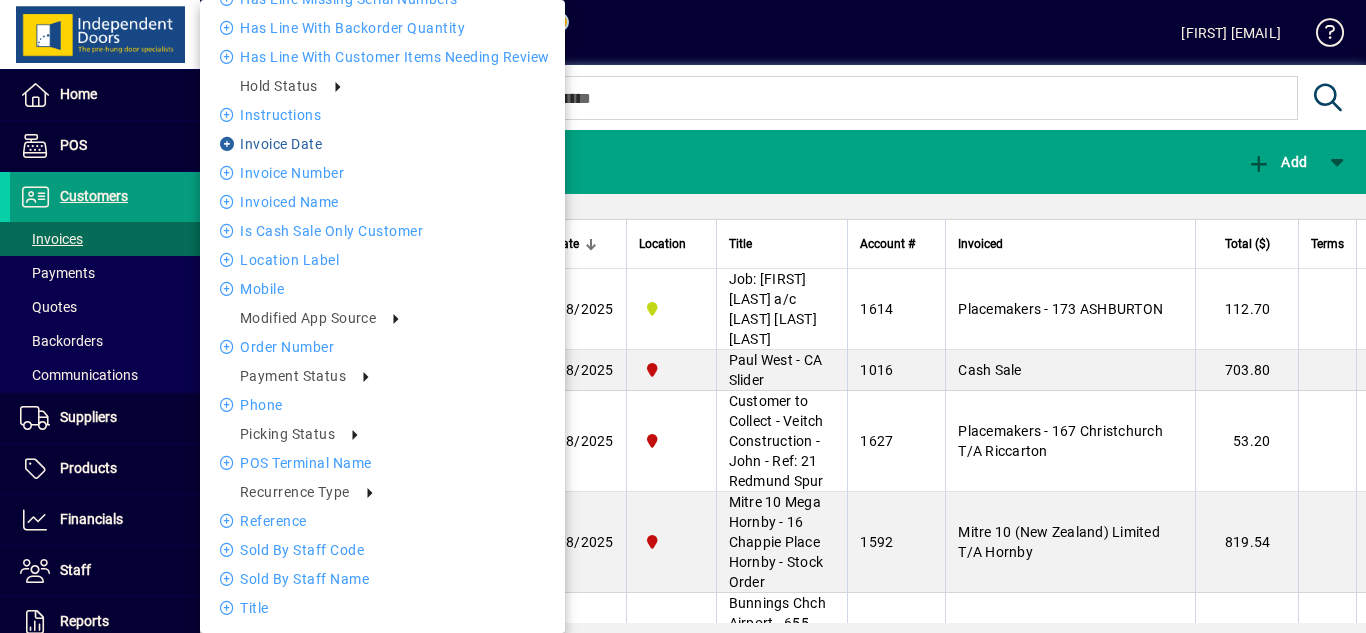 click on "Invoice date" at bounding box center (382, 144) 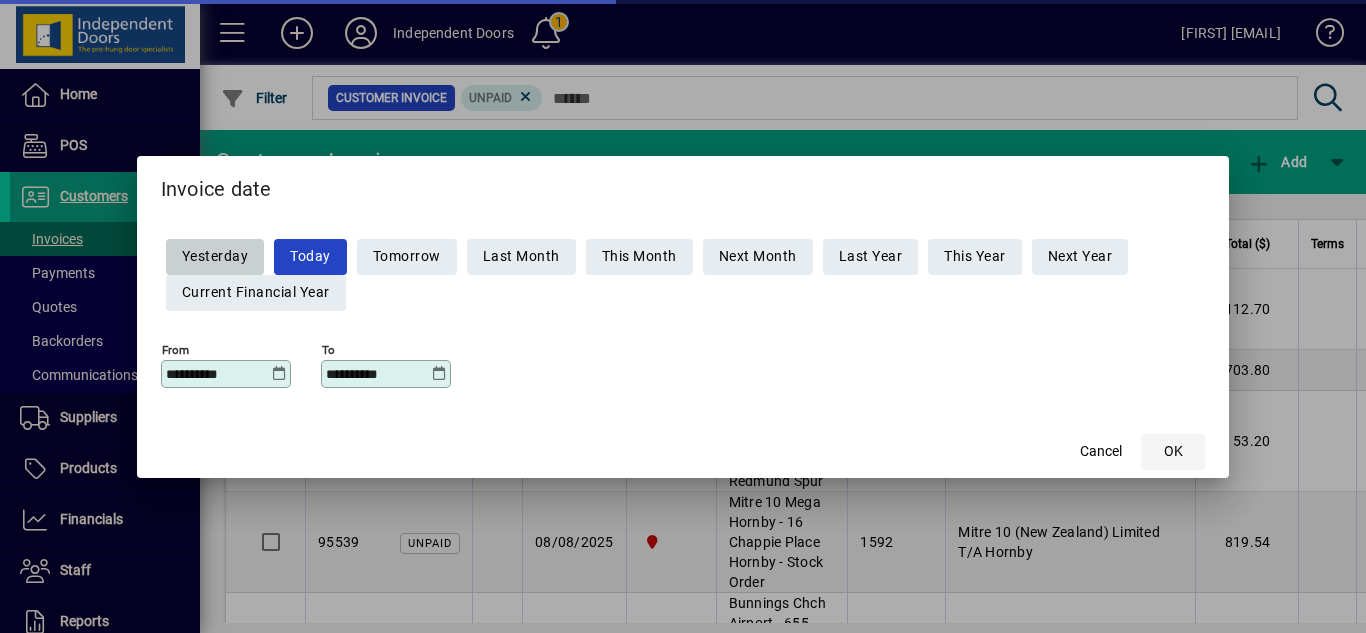 click on "OK" 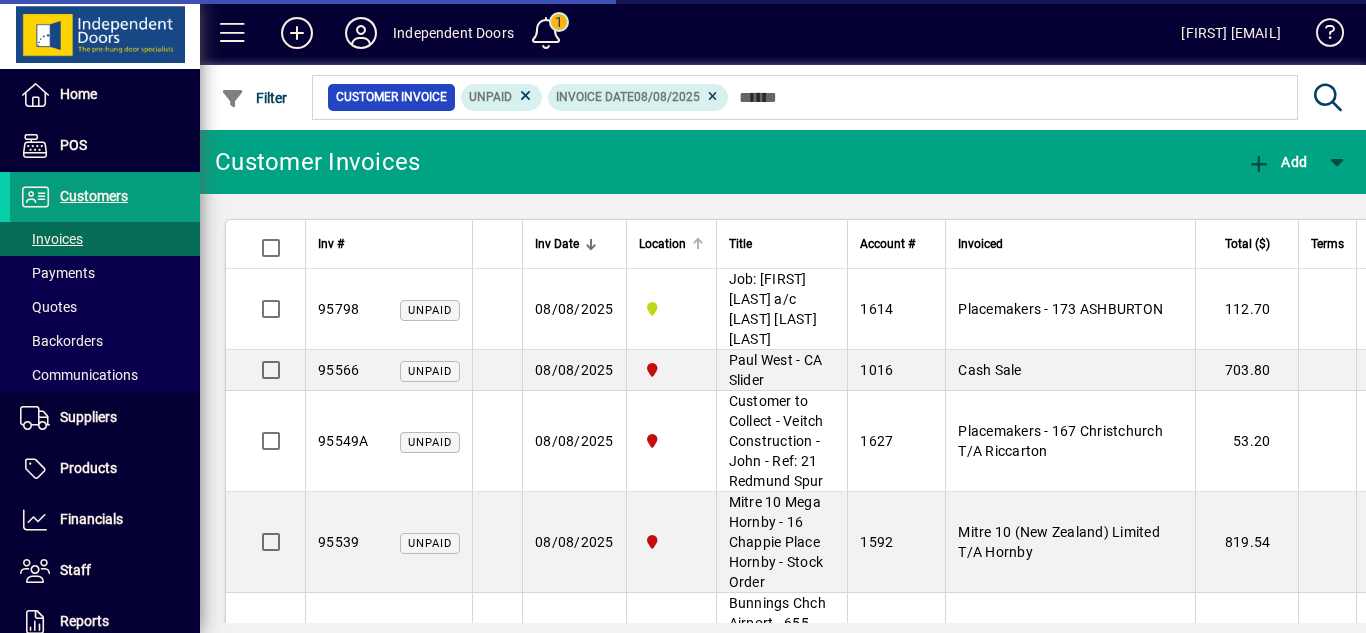 click on "Location" at bounding box center (662, 244) 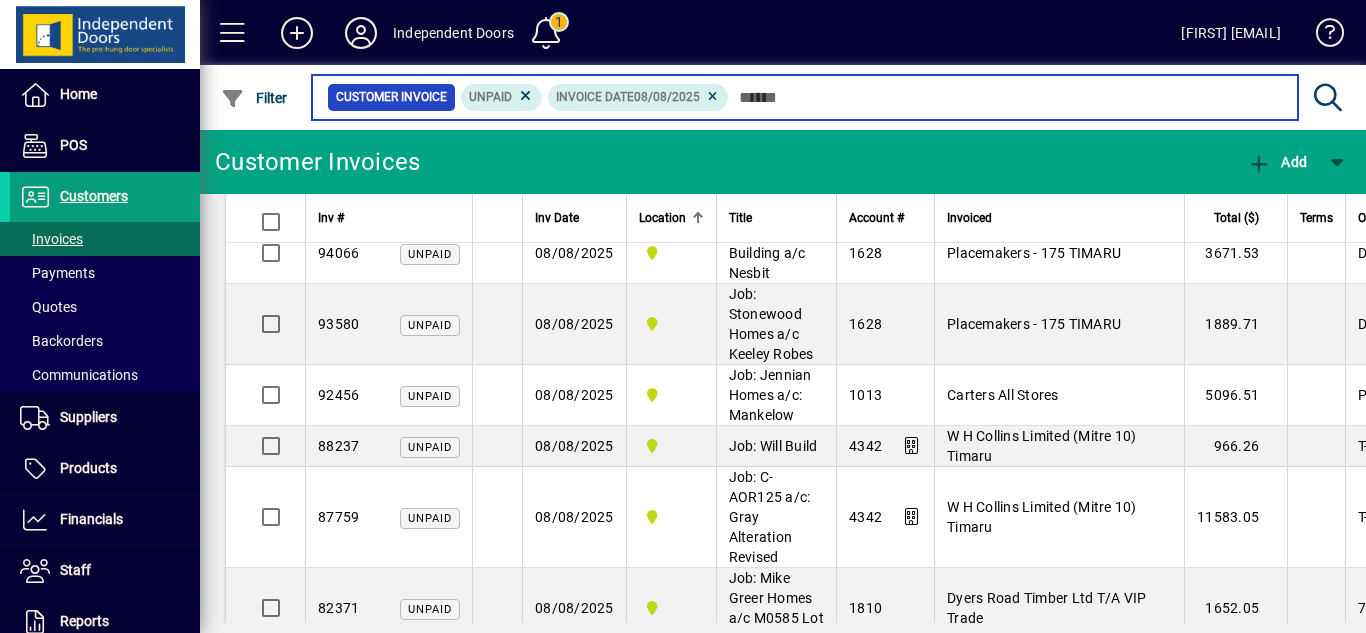 scroll, scrollTop: 2472, scrollLeft: 0, axis: vertical 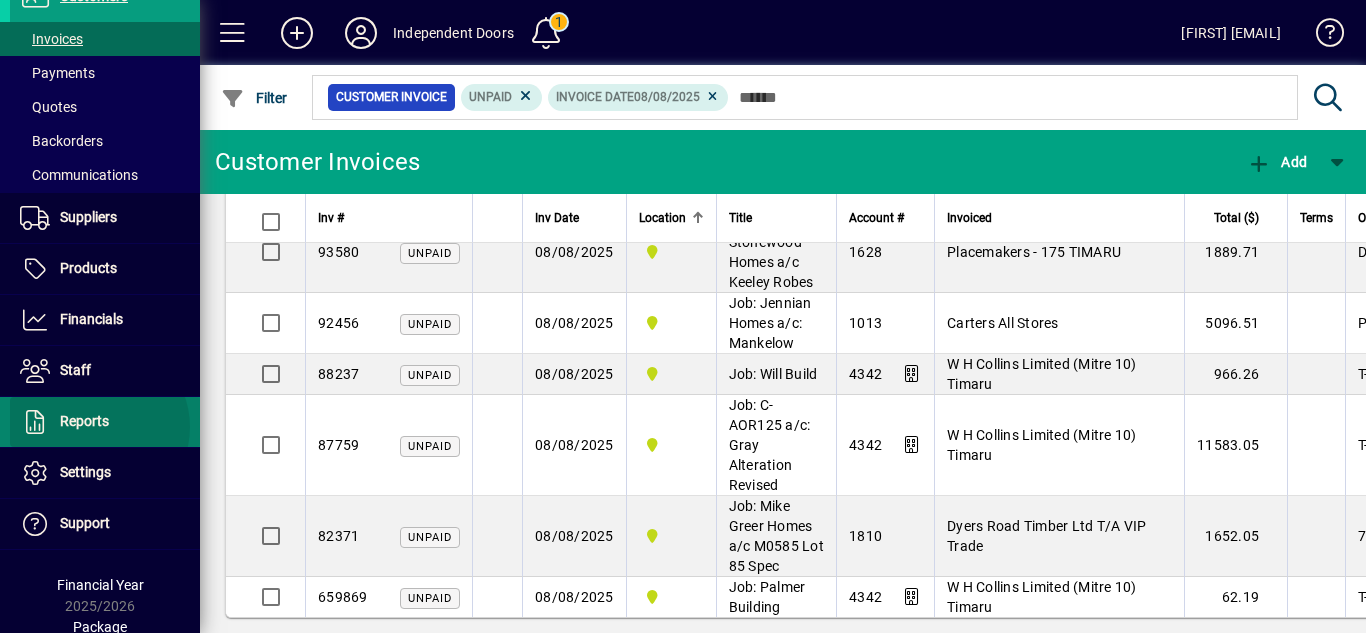 click on "Reports" at bounding box center (84, 421) 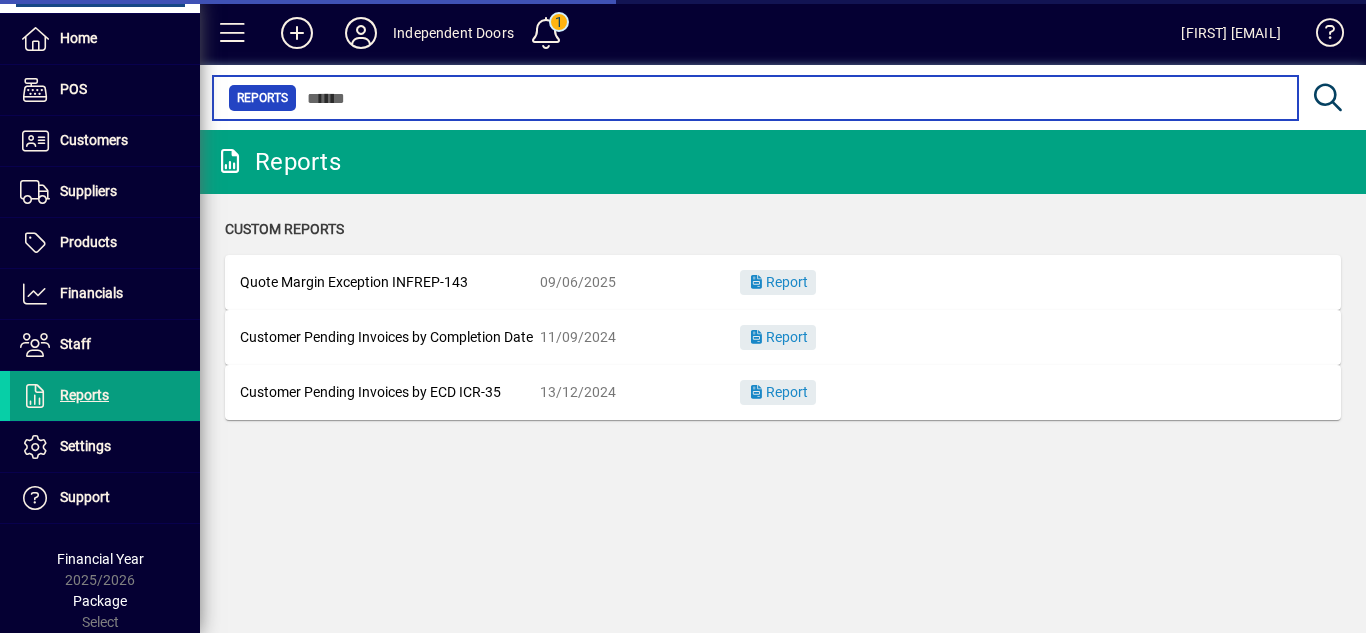 scroll, scrollTop: 56, scrollLeft: 0, axis: vertical 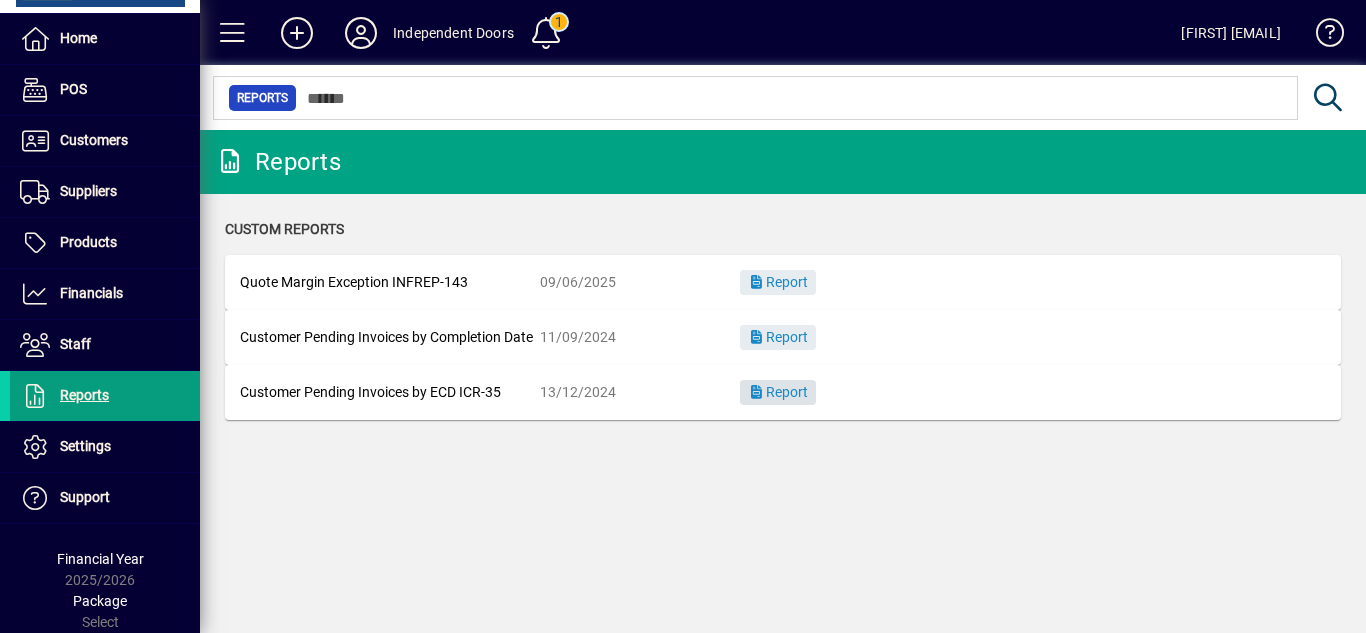 click on "Report" 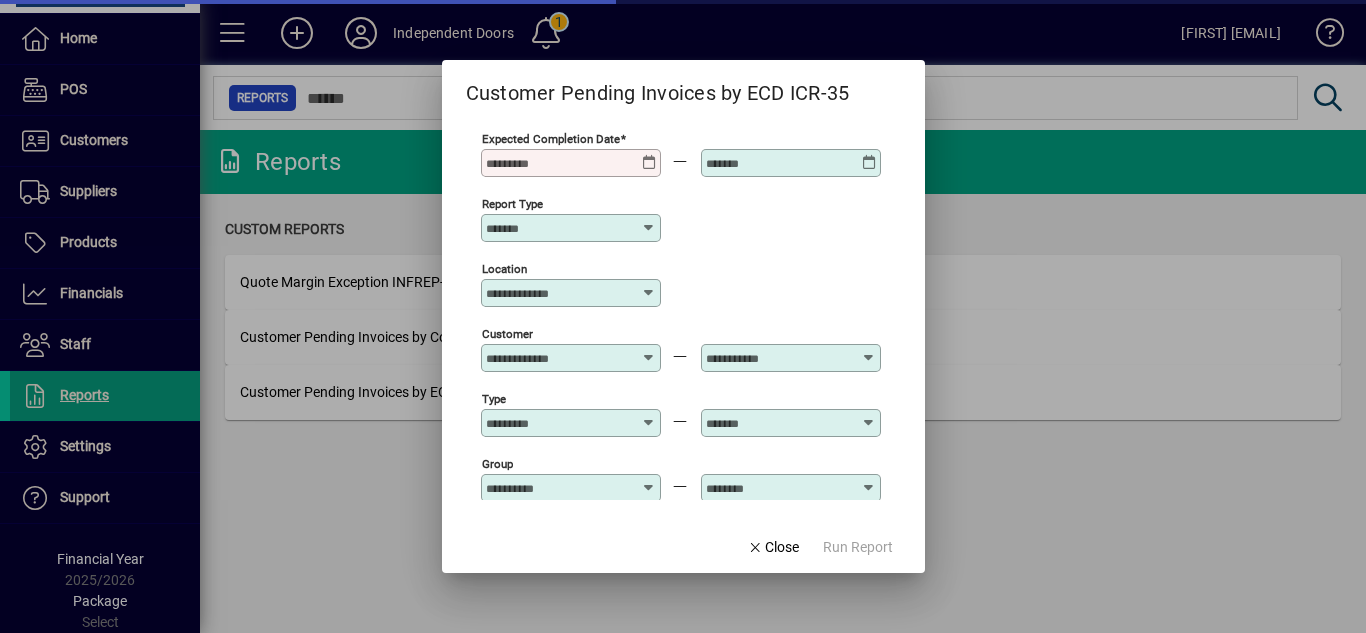 click at bounding box center (649, 155) 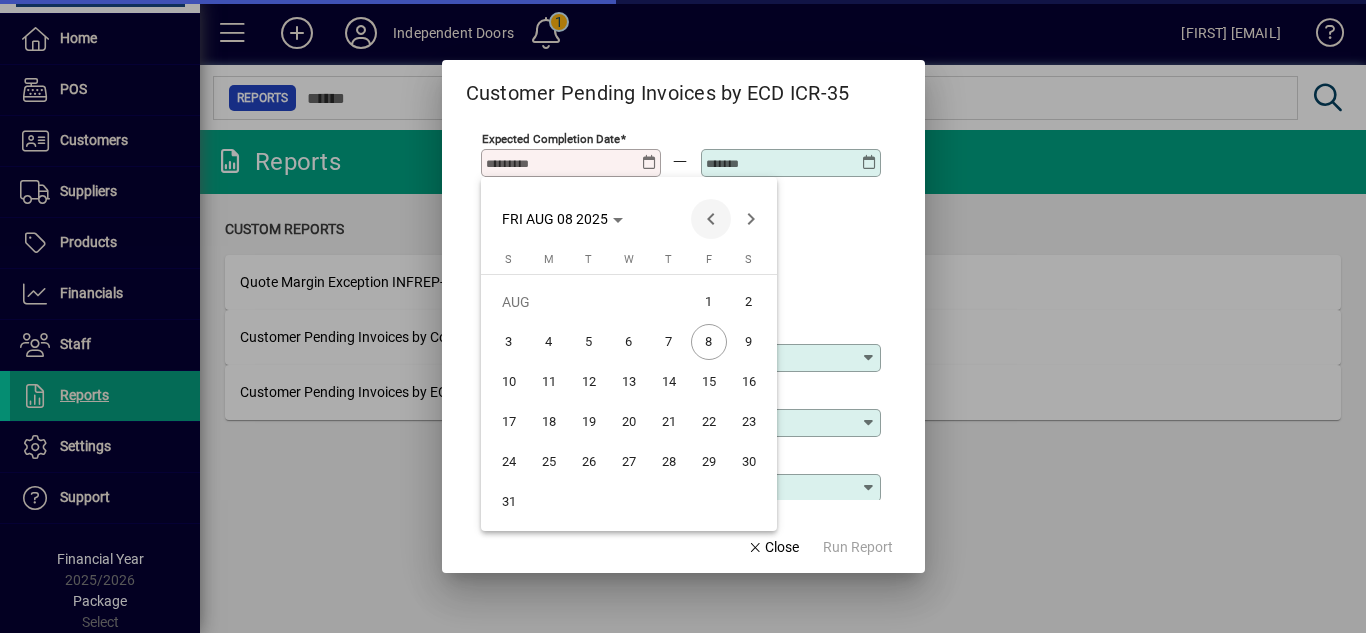 click at bounding box center (711, 219) 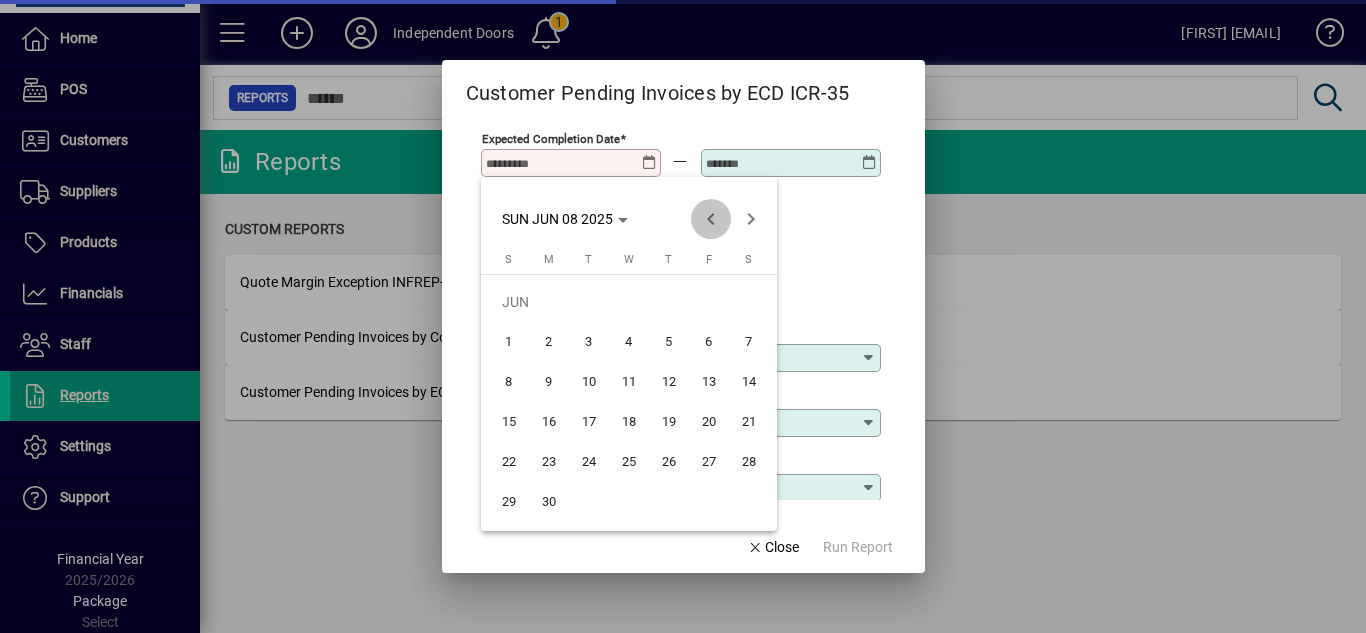 click at bounding box center [711, 219] 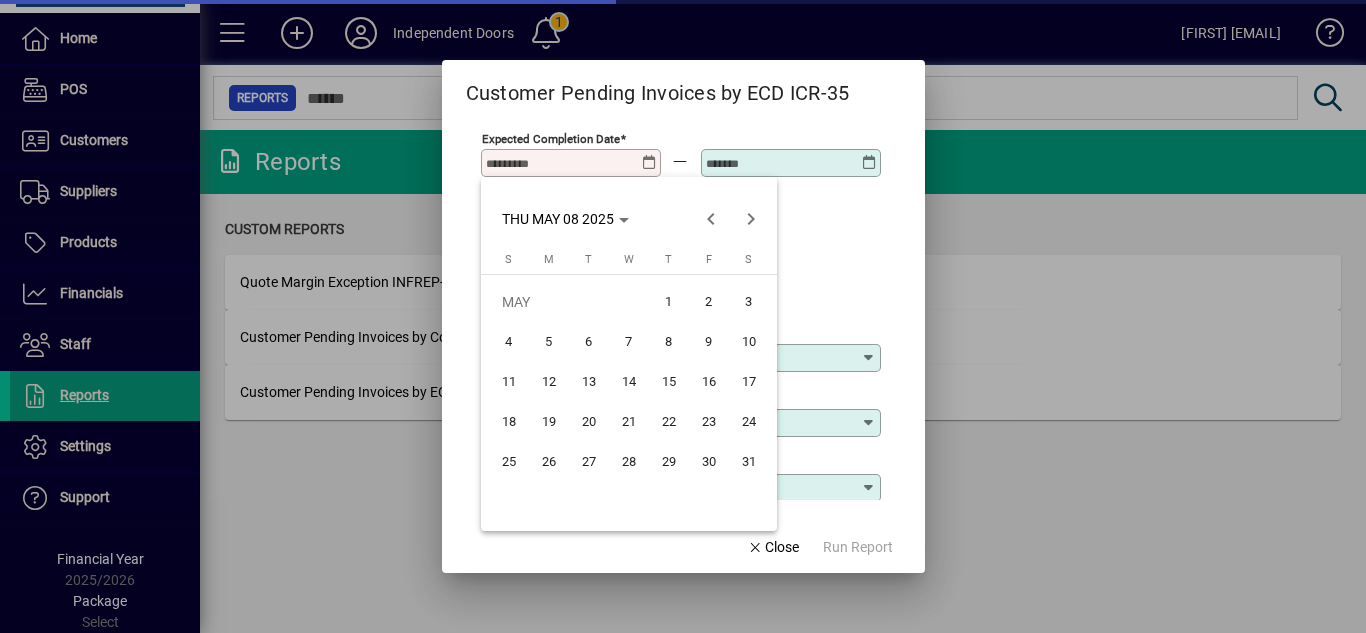 click on "1" at bounding box center [669, 302] 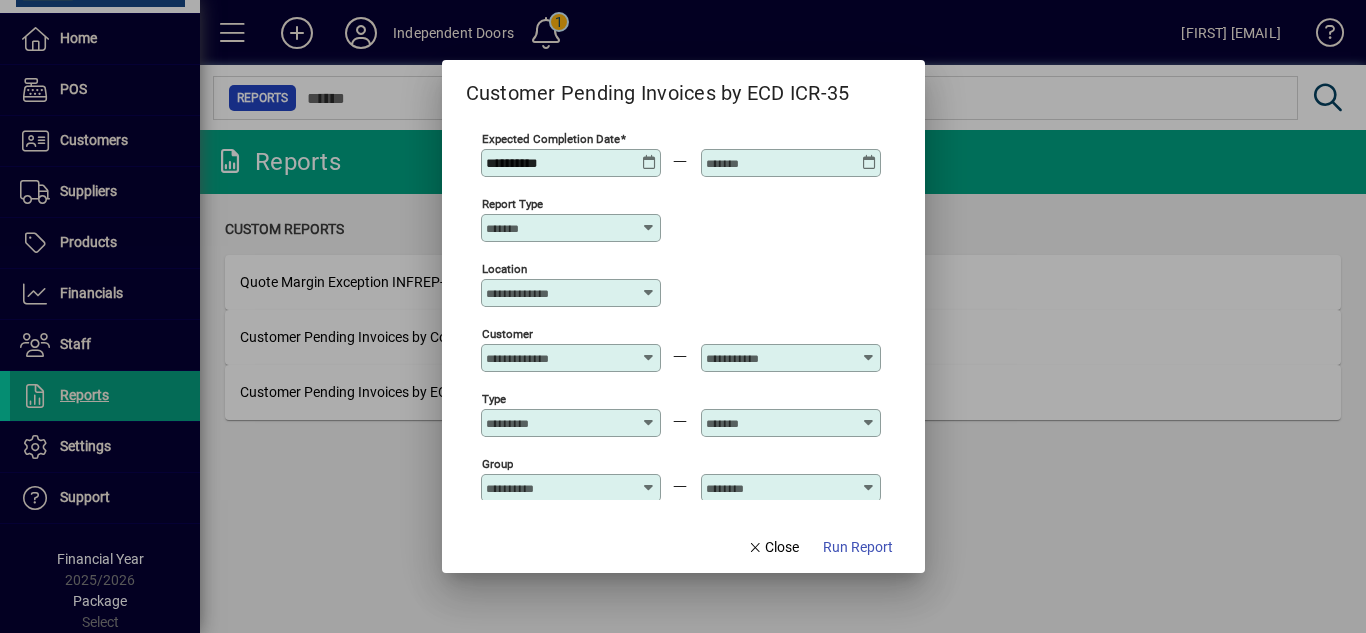 click at bounding box center [649, 155] 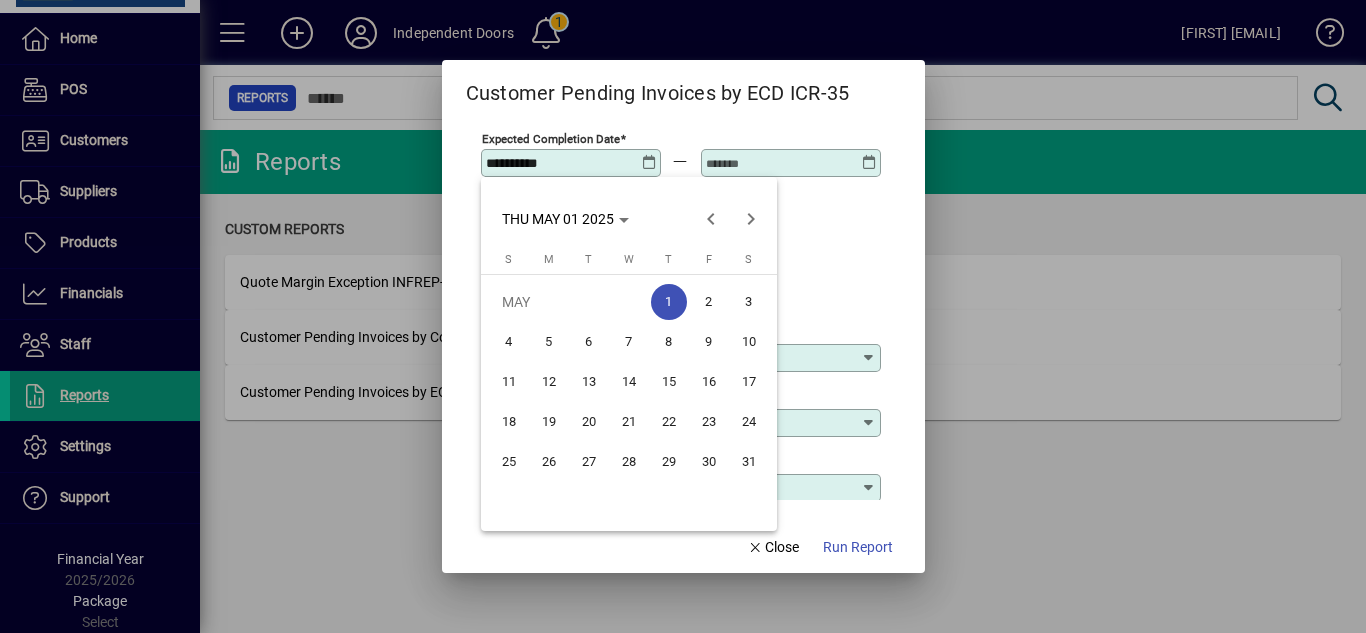 click at bounding box center (711, 219) 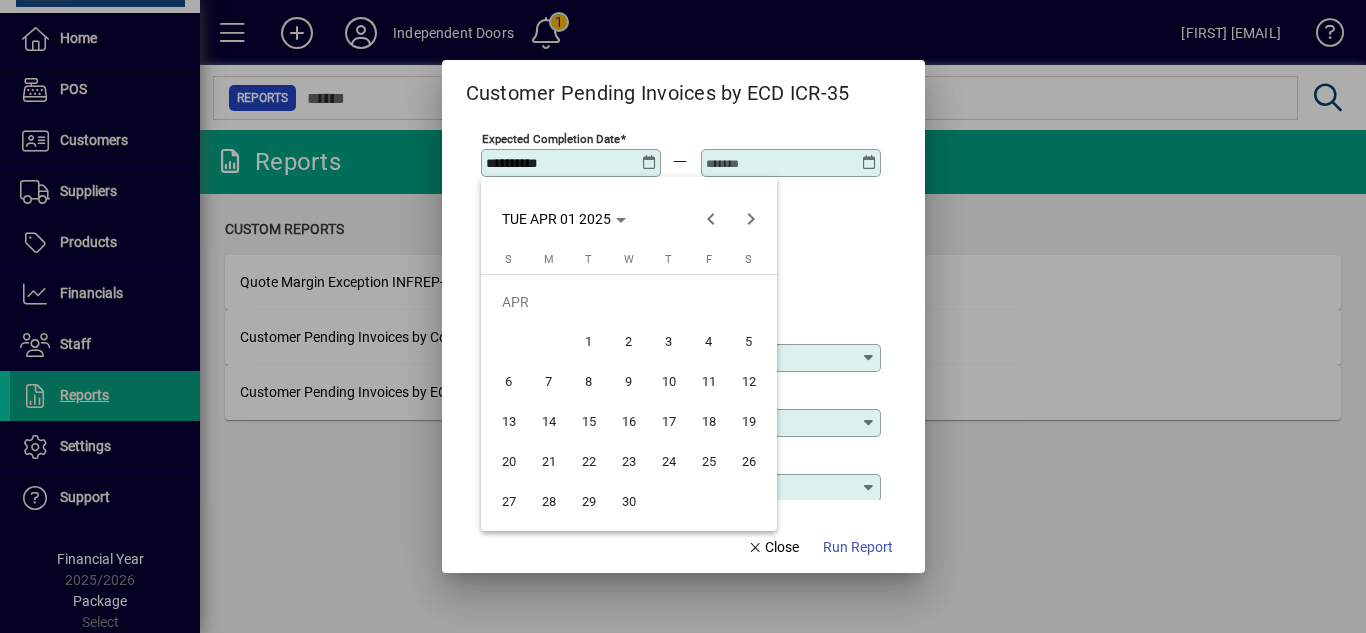 click on "1" at bounding box center (589, 342) 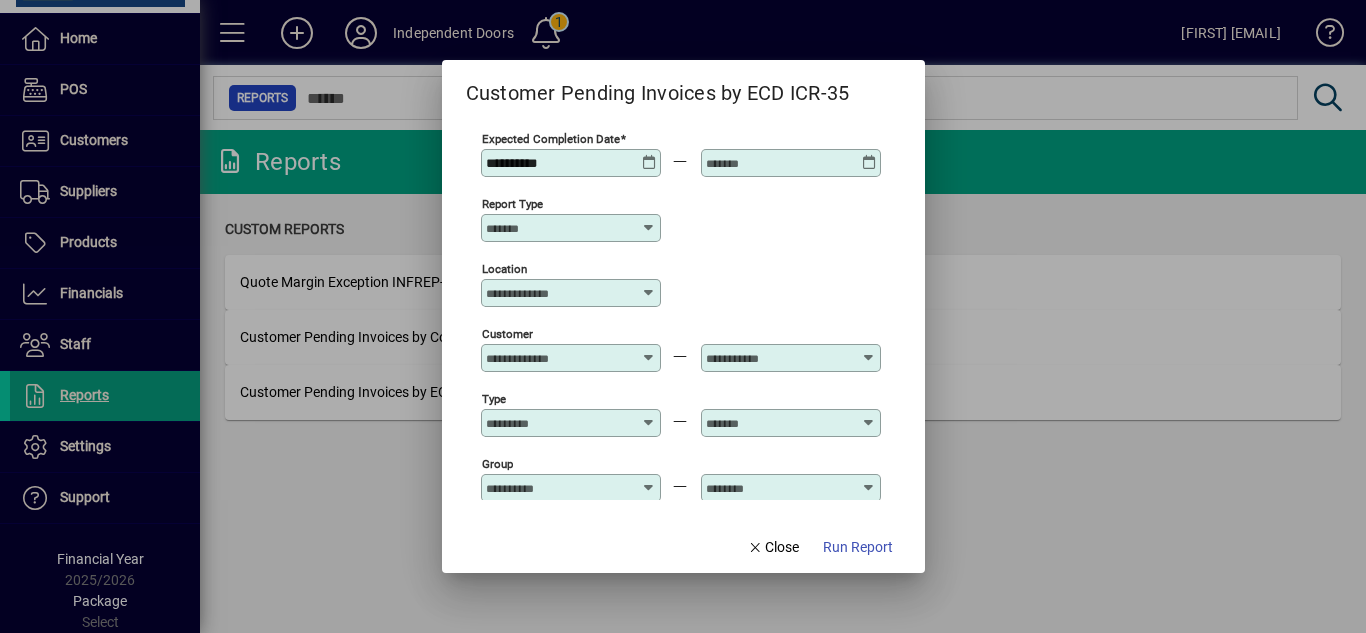click at bounding box center [869, 155] 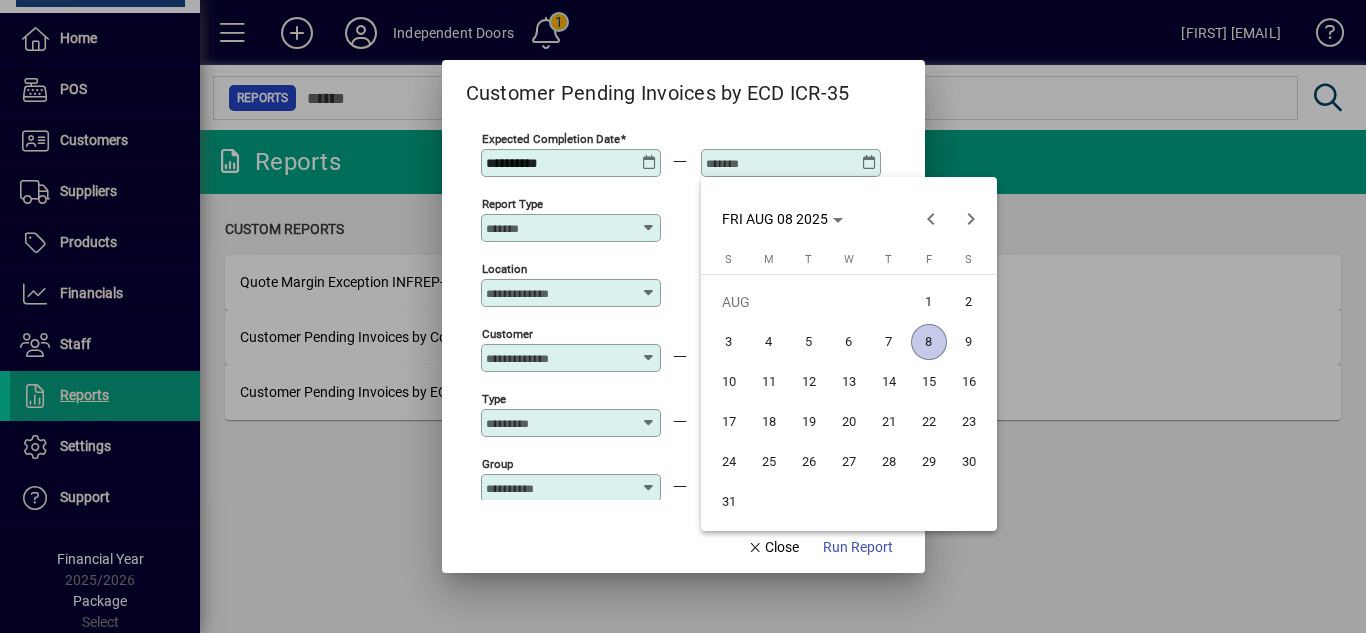 click on "15" at bounding box center (929, 382) 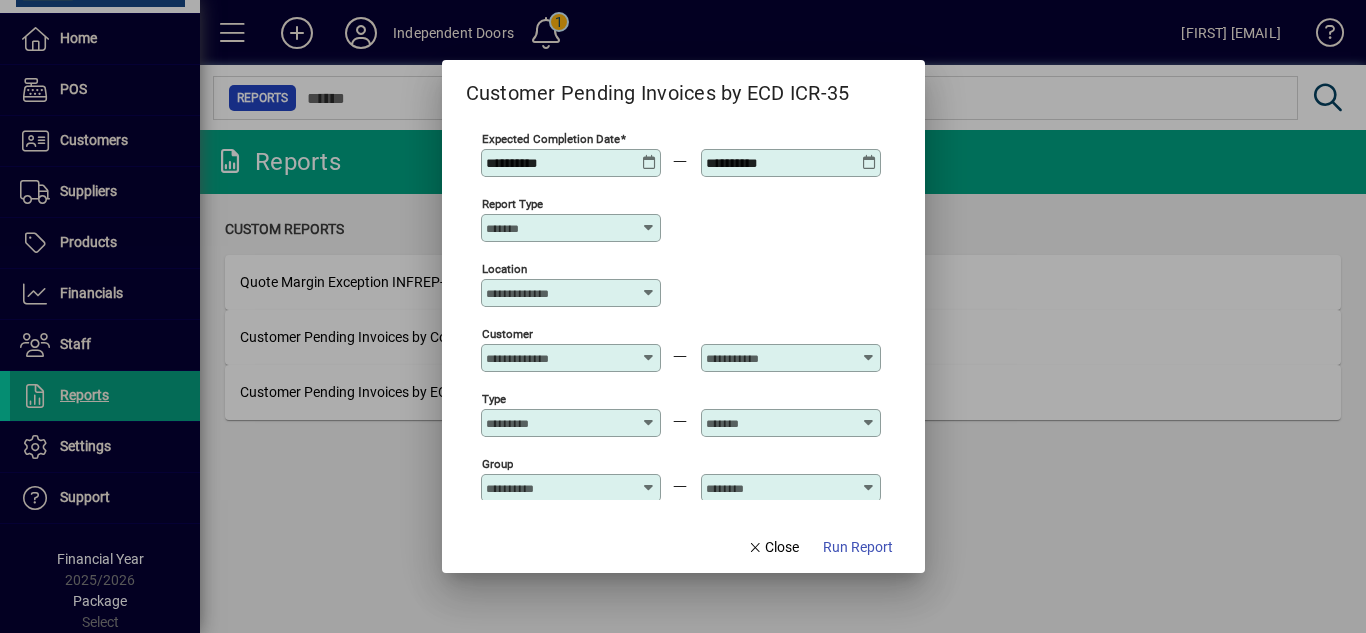 click at bounding box center [649, 228] 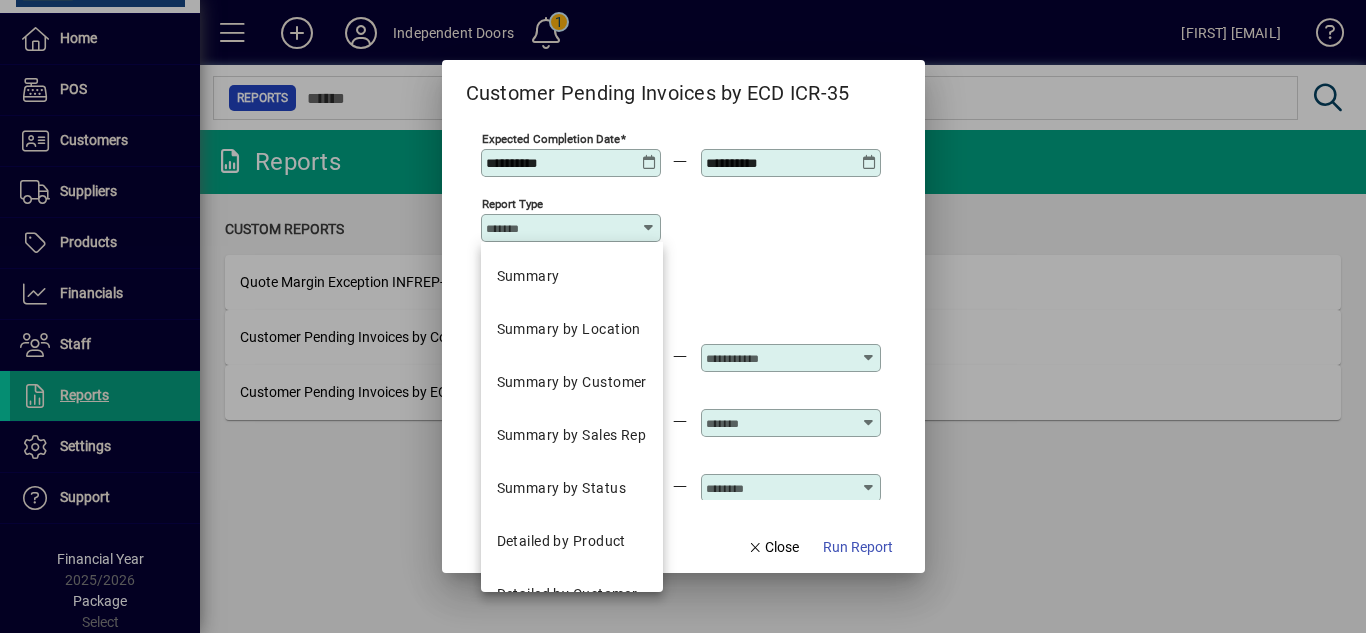 click on "Location" at bounding box center (681, 291) 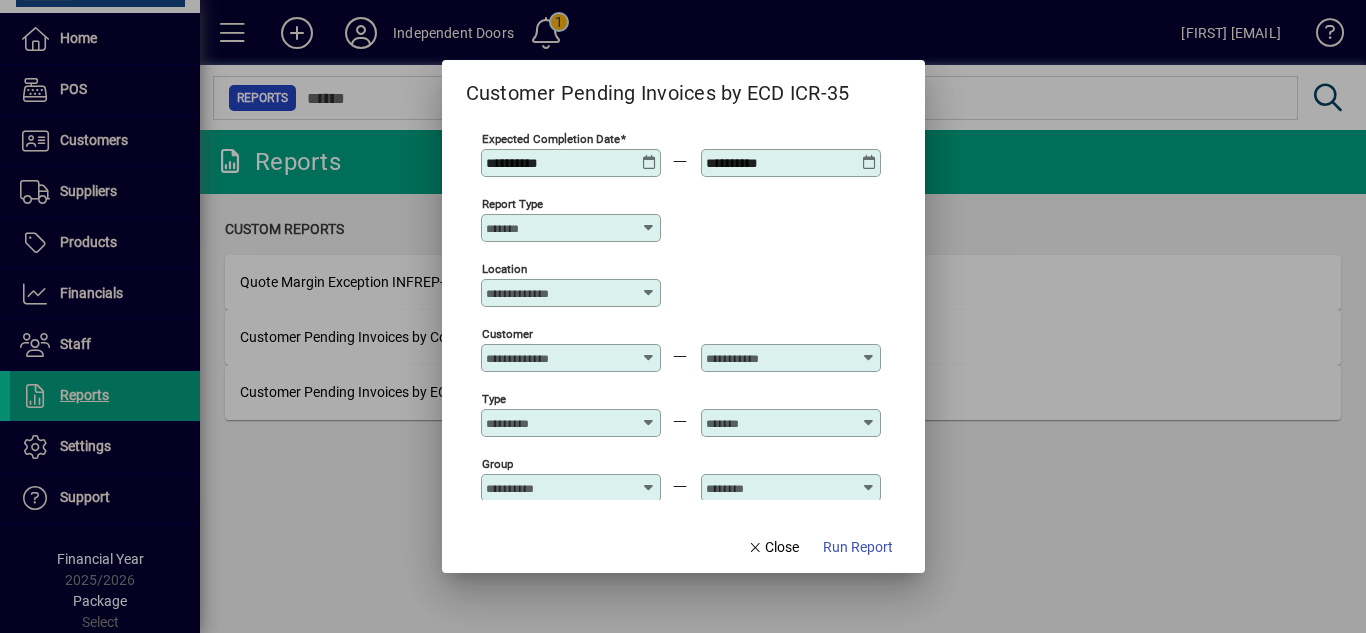 click on "Location" at bounding box center (563, 293) 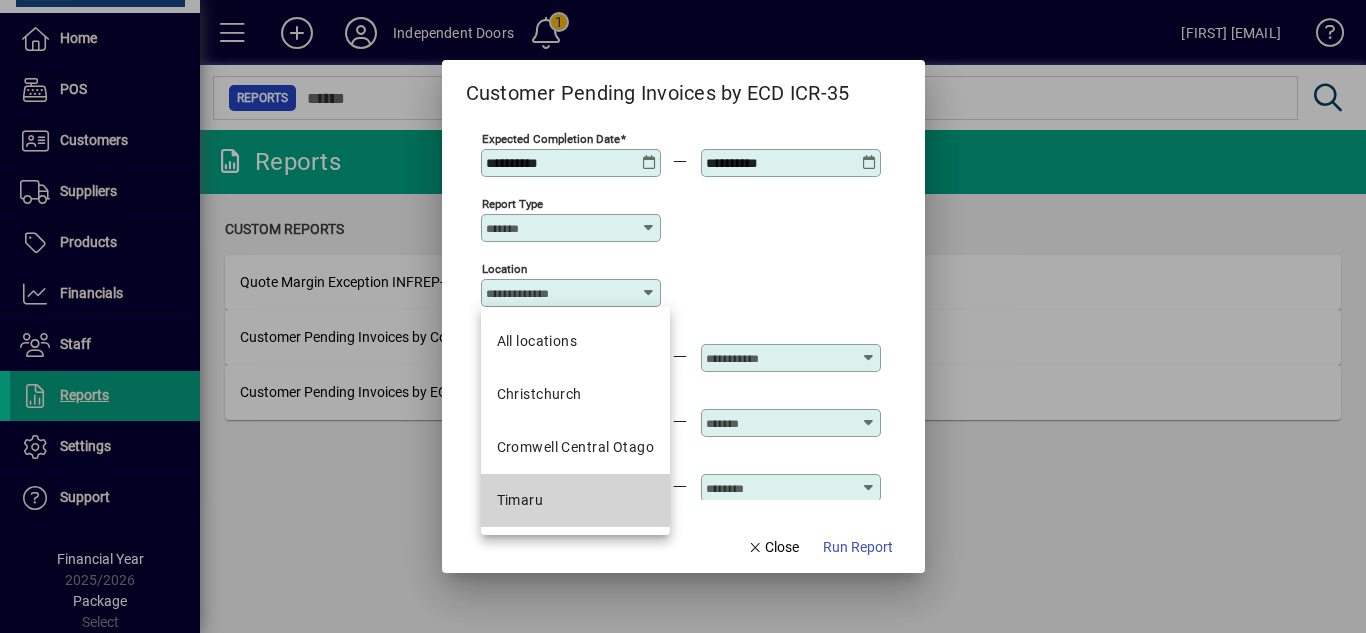 click on "Timaru" at bounding box center (520, 500) 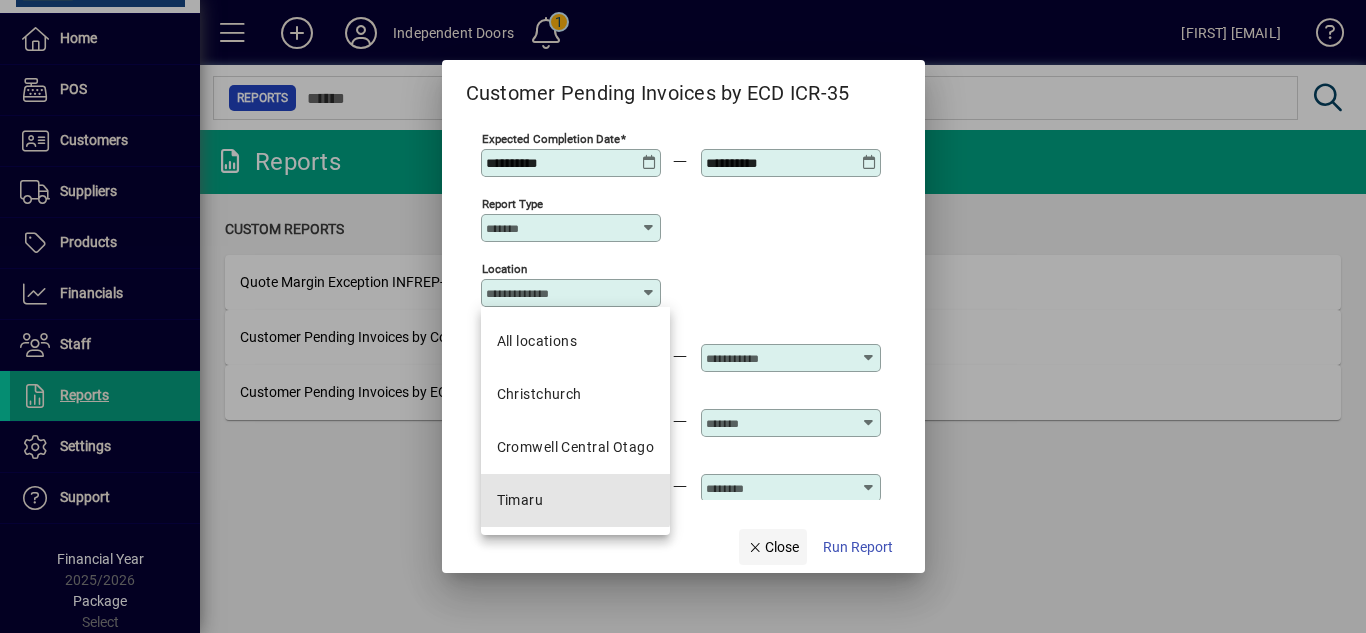 type on "******" 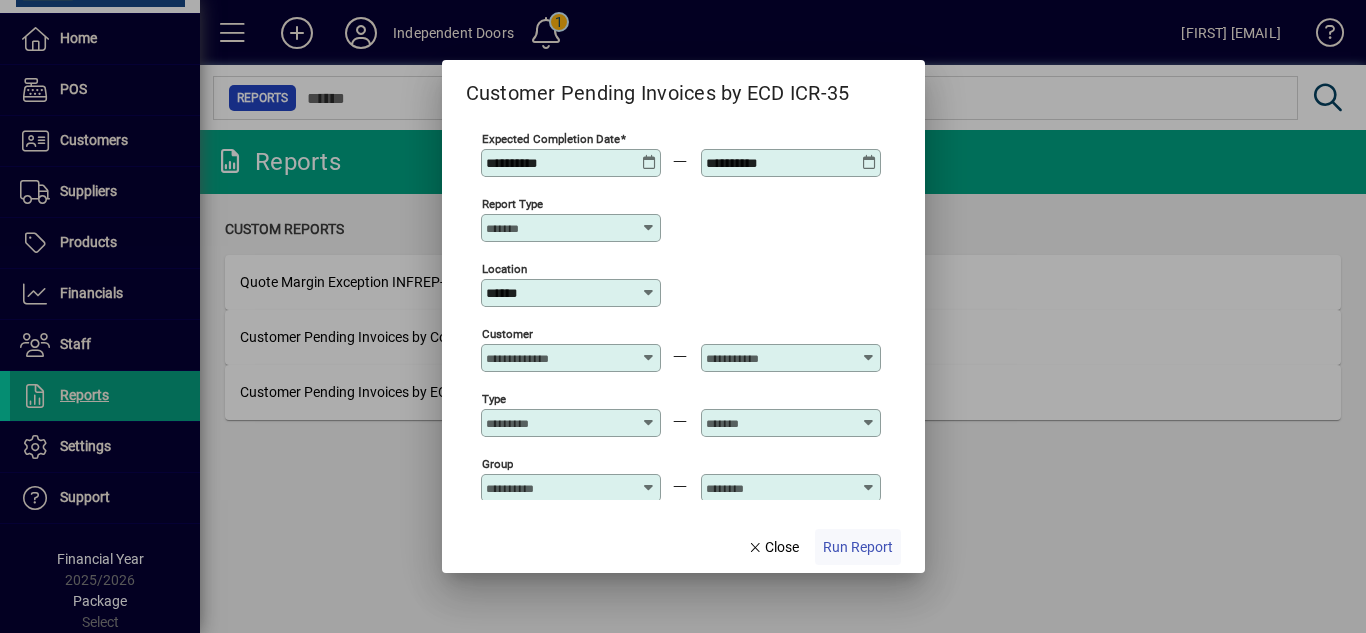 click on "Run Report" 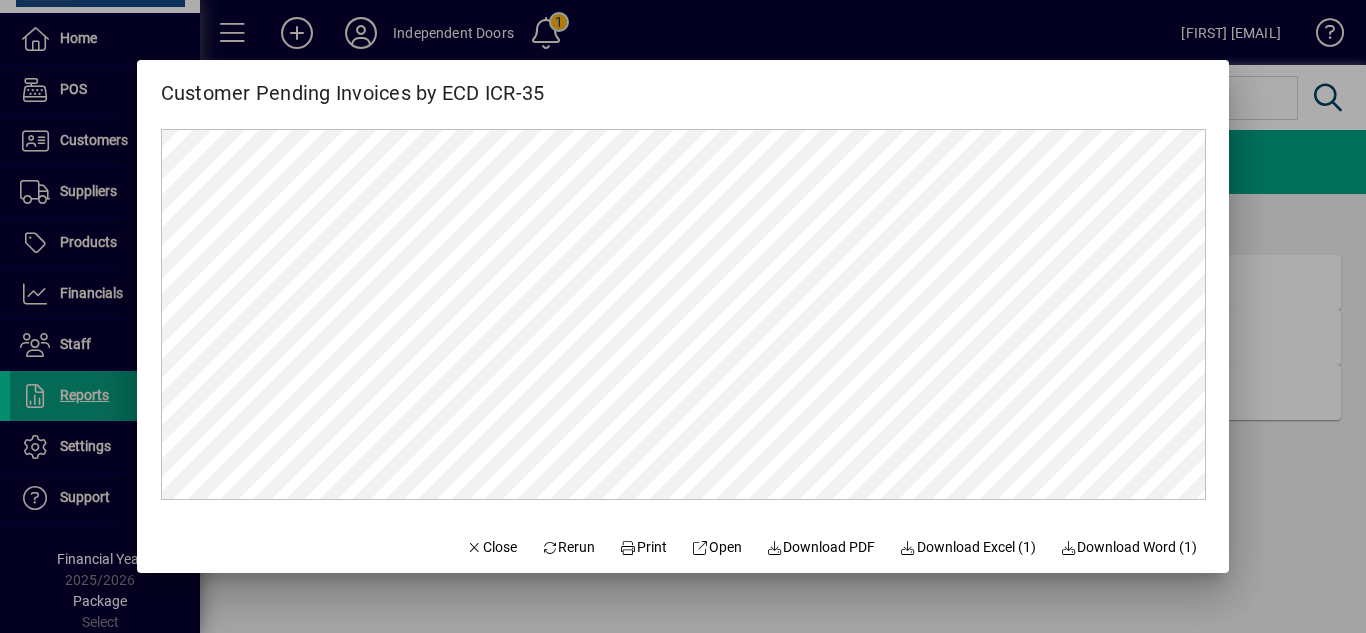 scroll, scrollTop: 0, scrollLeft: 0, axis: both 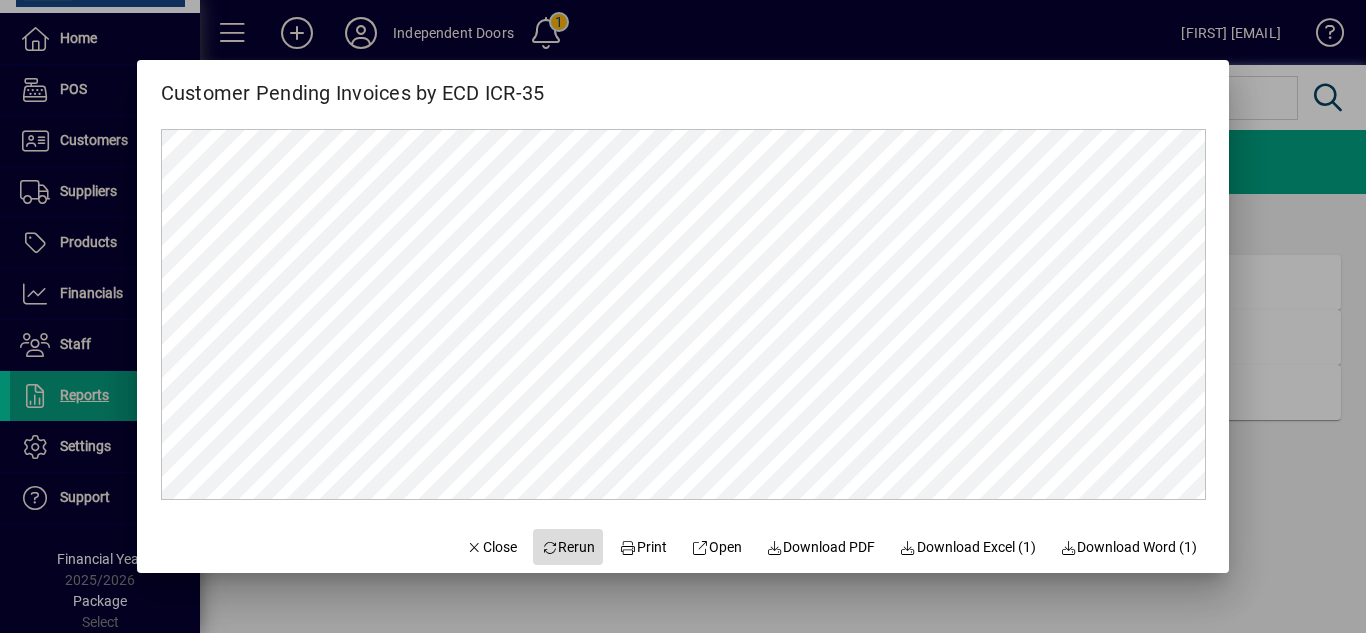 click on "Rerun" 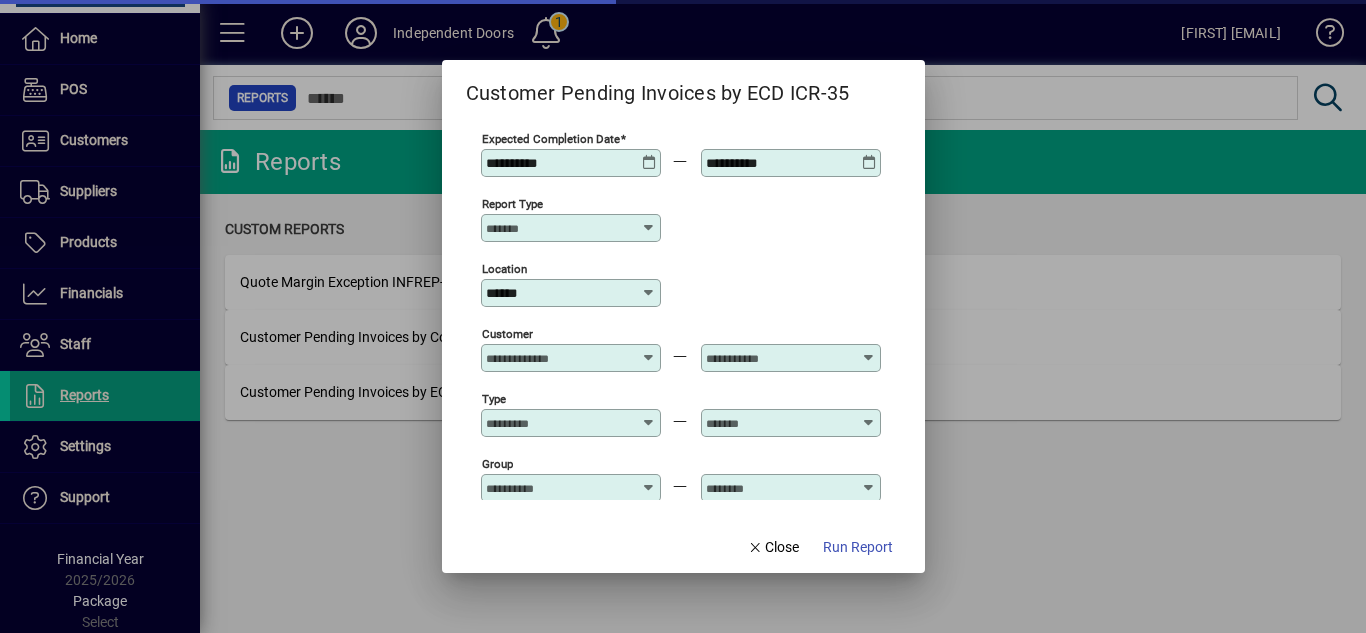 click on "Location ******" at bounding box center [571, 293] 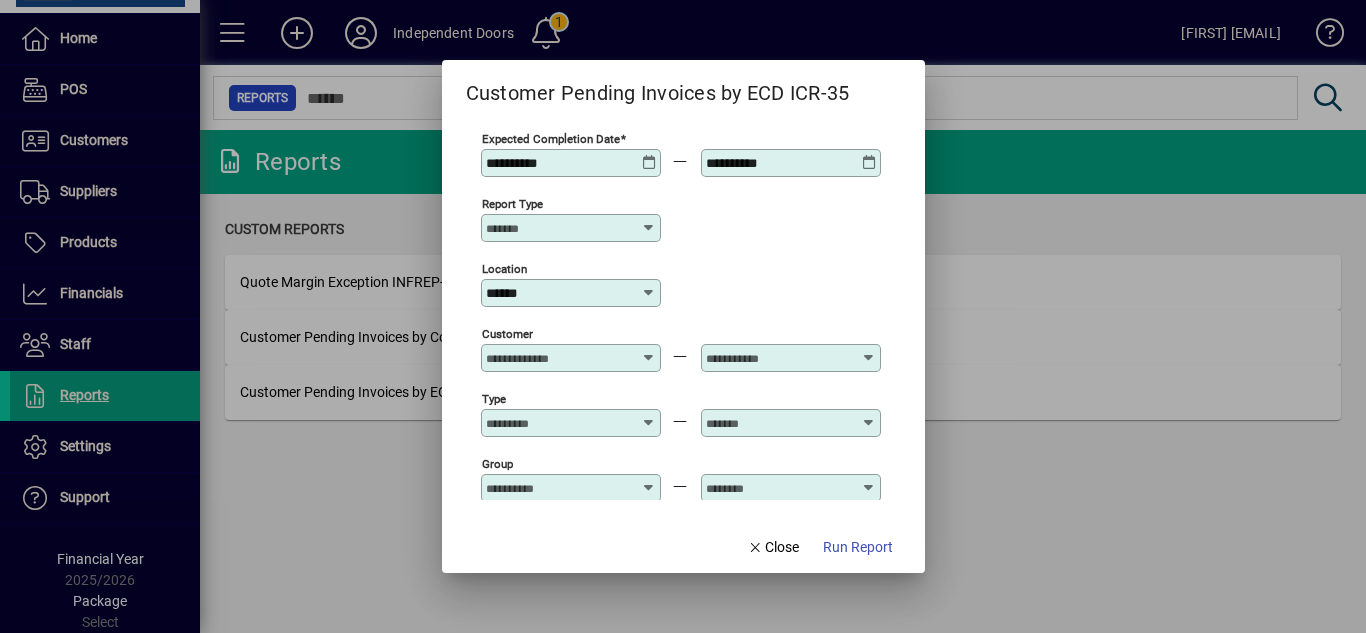 click at bounding box center (649, 293) 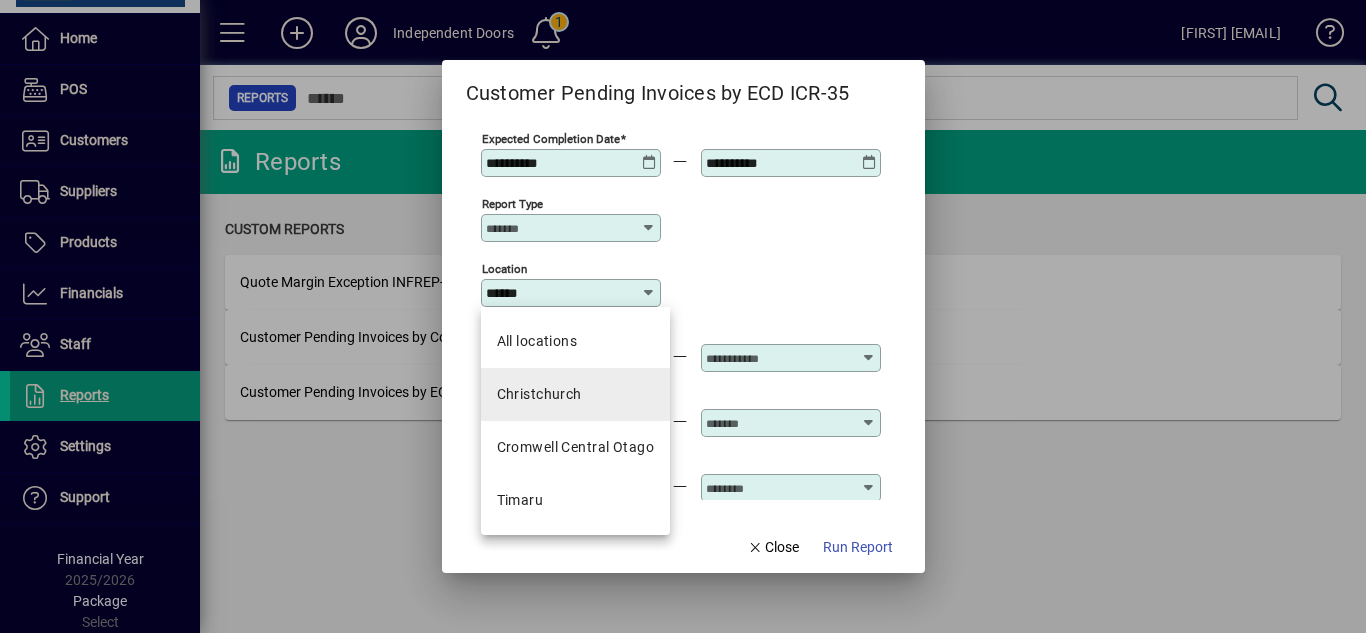 click on "Christchurch" at bounding box center [576, 394] 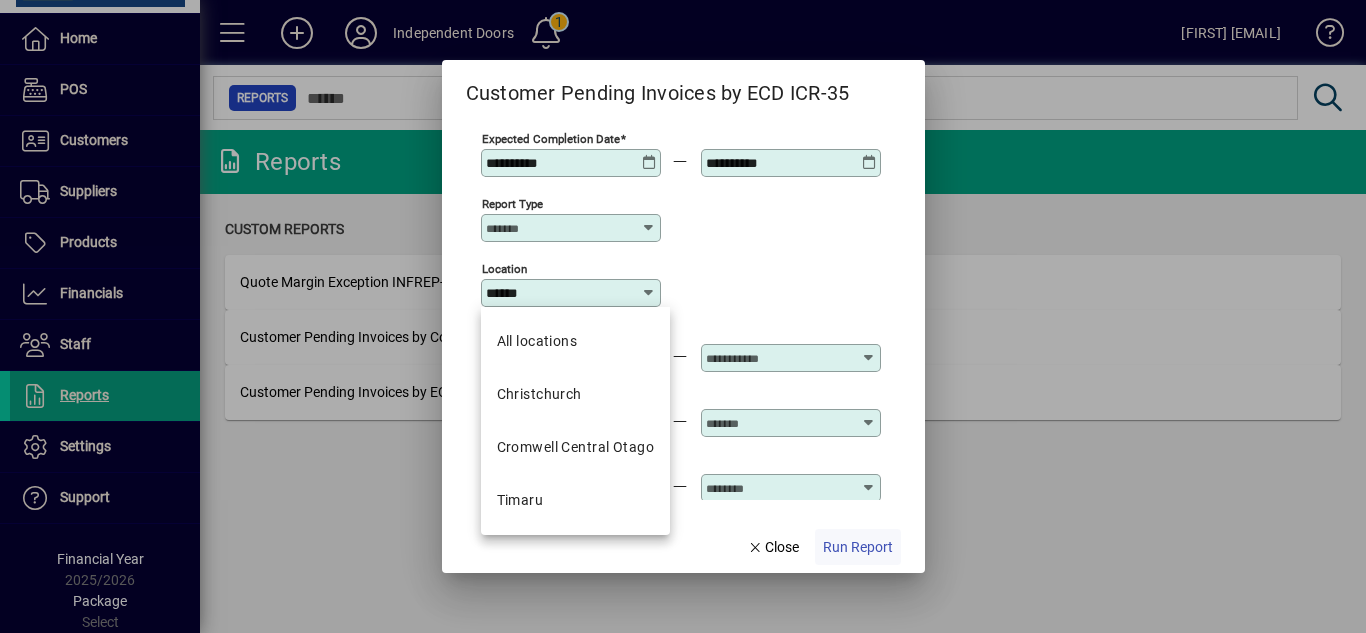 type on "**********" 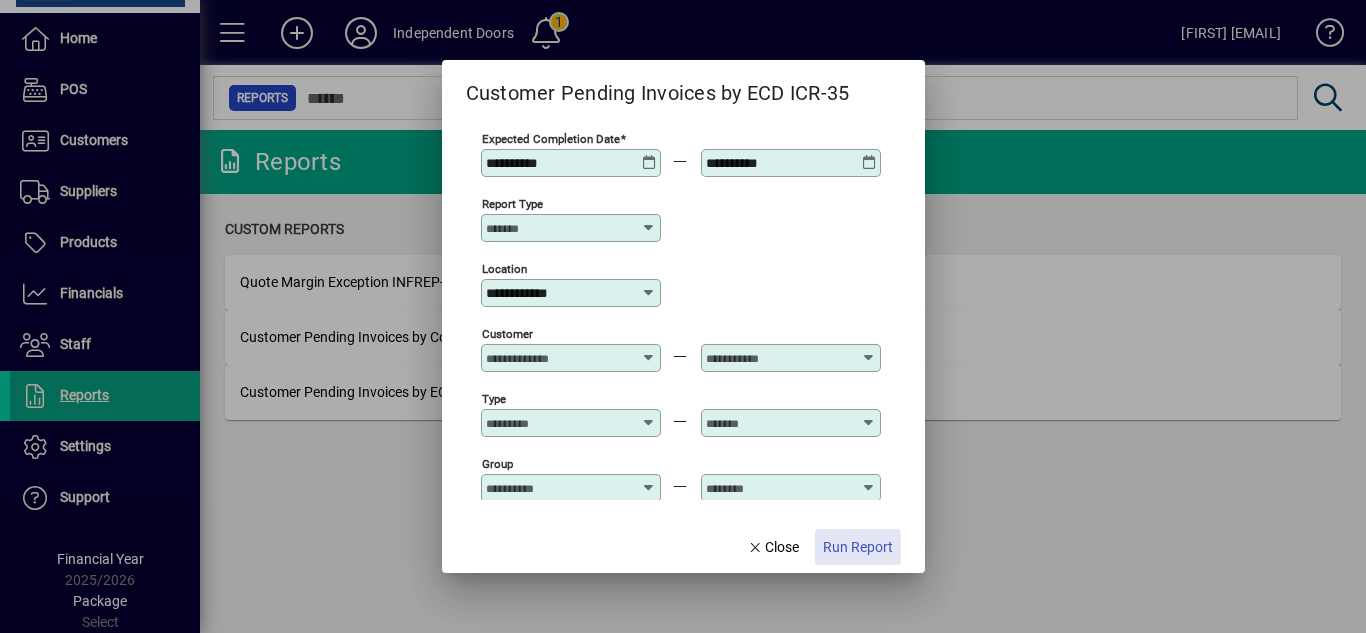 click on "Run Report" 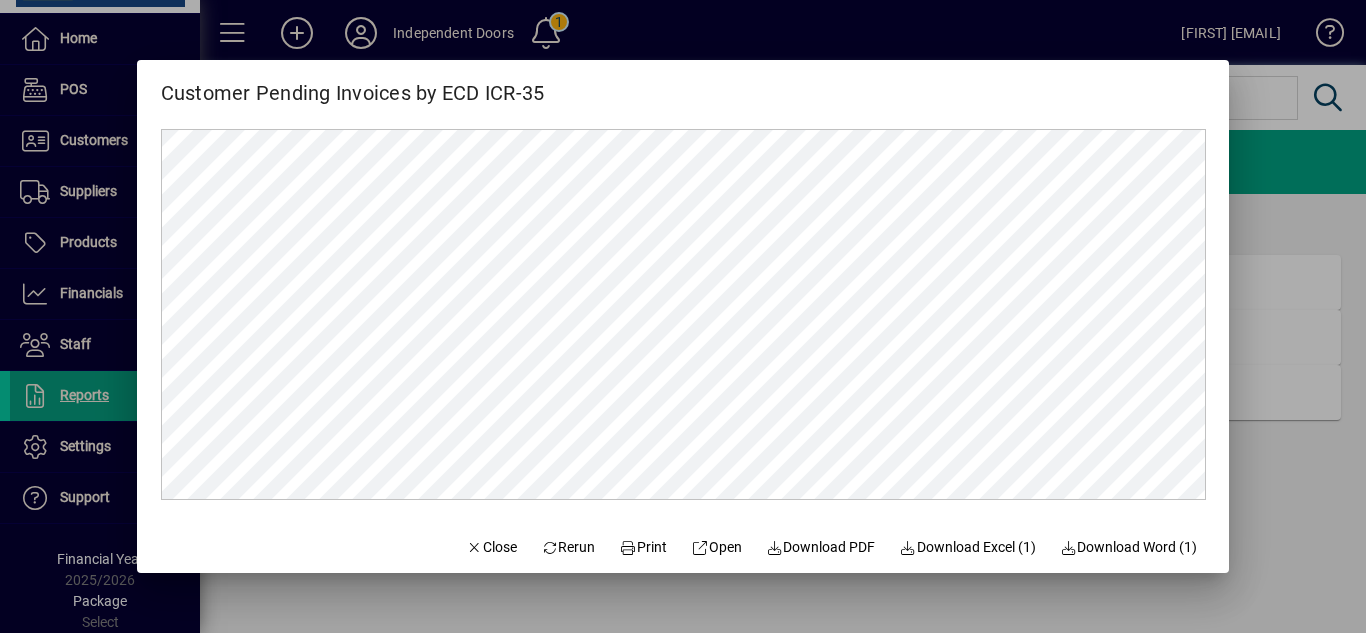 scroll, scrollTop: 0, scrollLeft: 0, axis: both 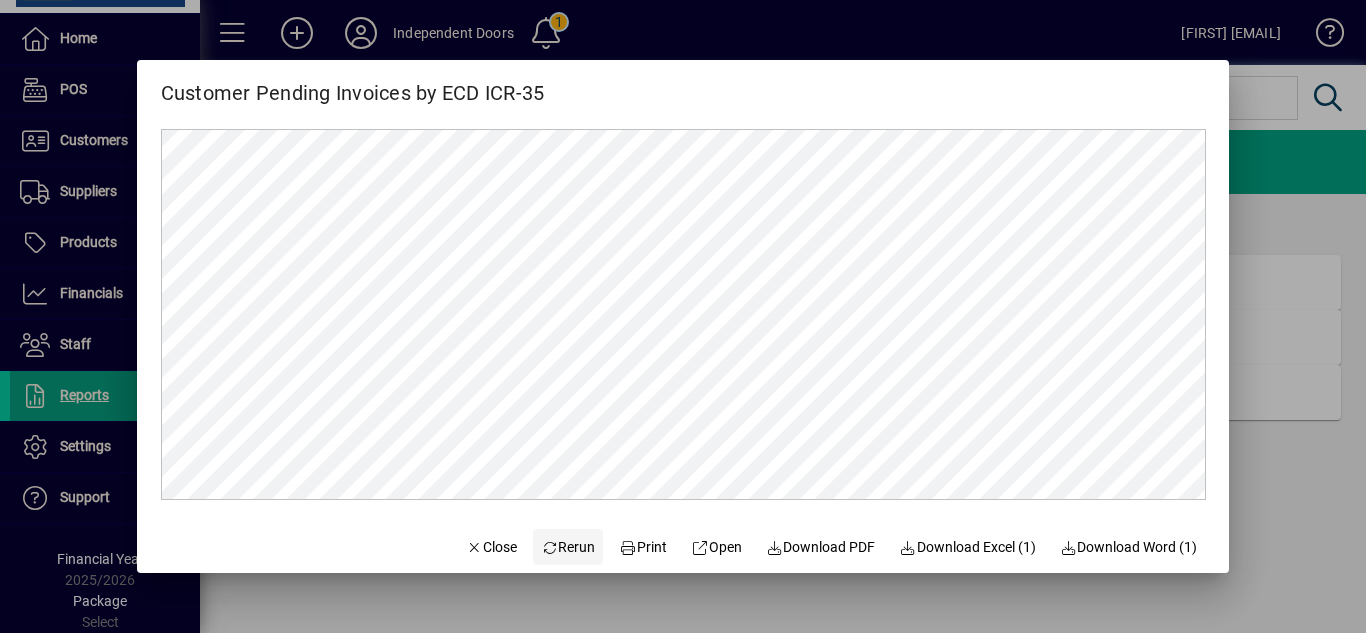 click on "Rerun" 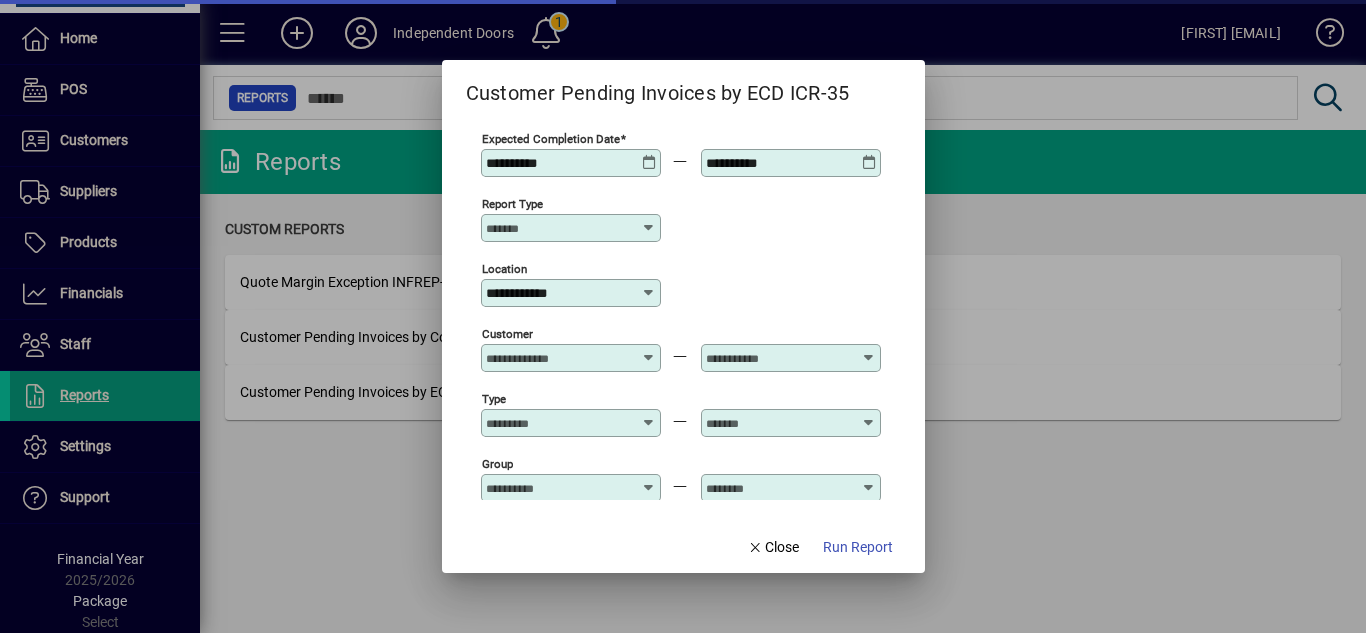 click at bounding box center [649, 293] 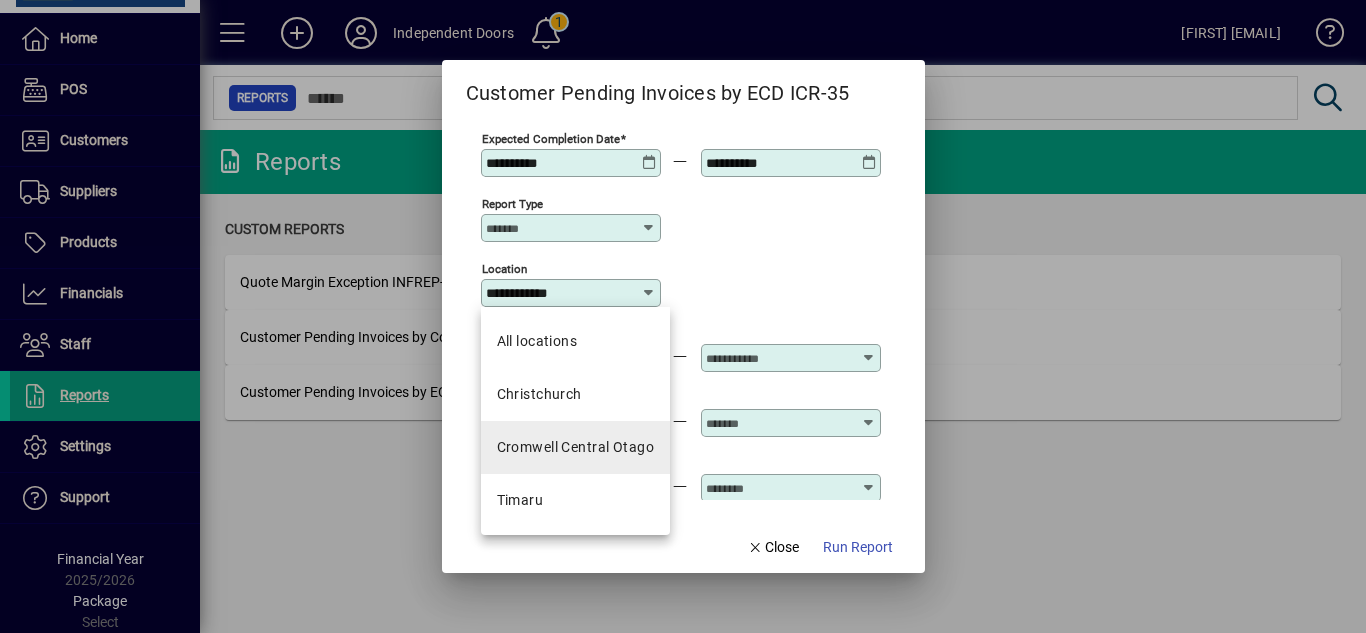click on "Cromwell Central Otago" at bounding box center (576, 447) 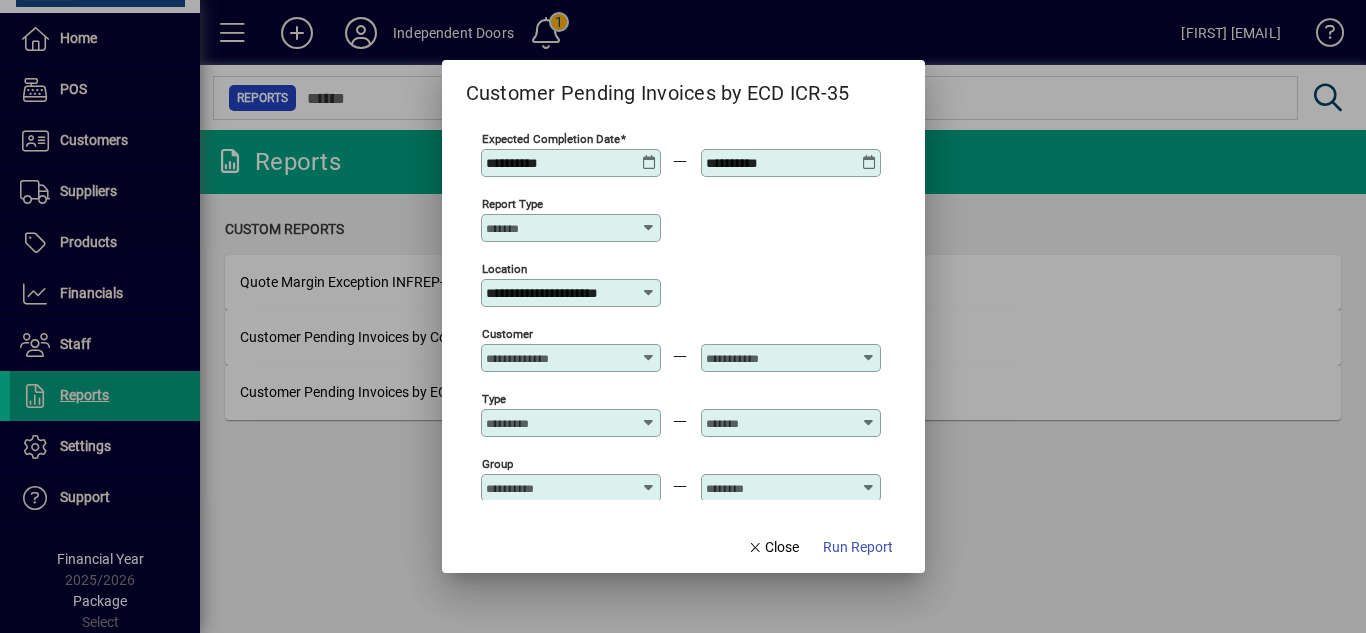 click on "Run Report" 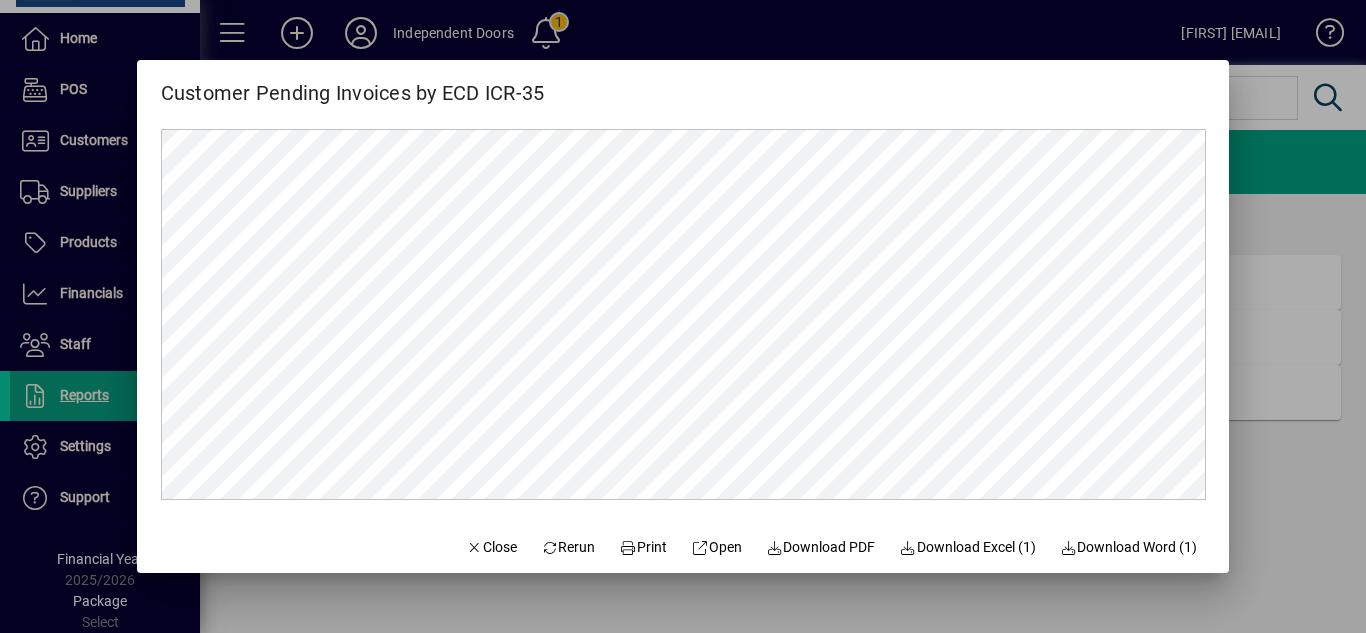 scroll, scrollTop: 0, scrollLeft: 0, axis: both 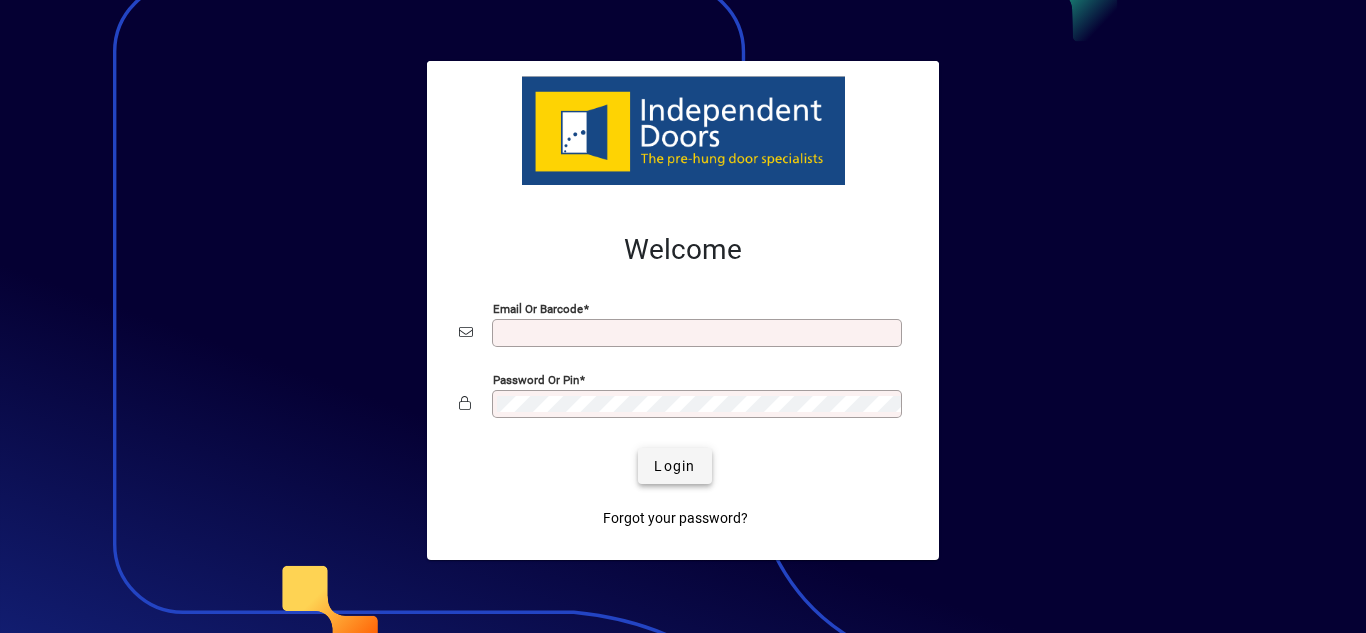 type on "**********" 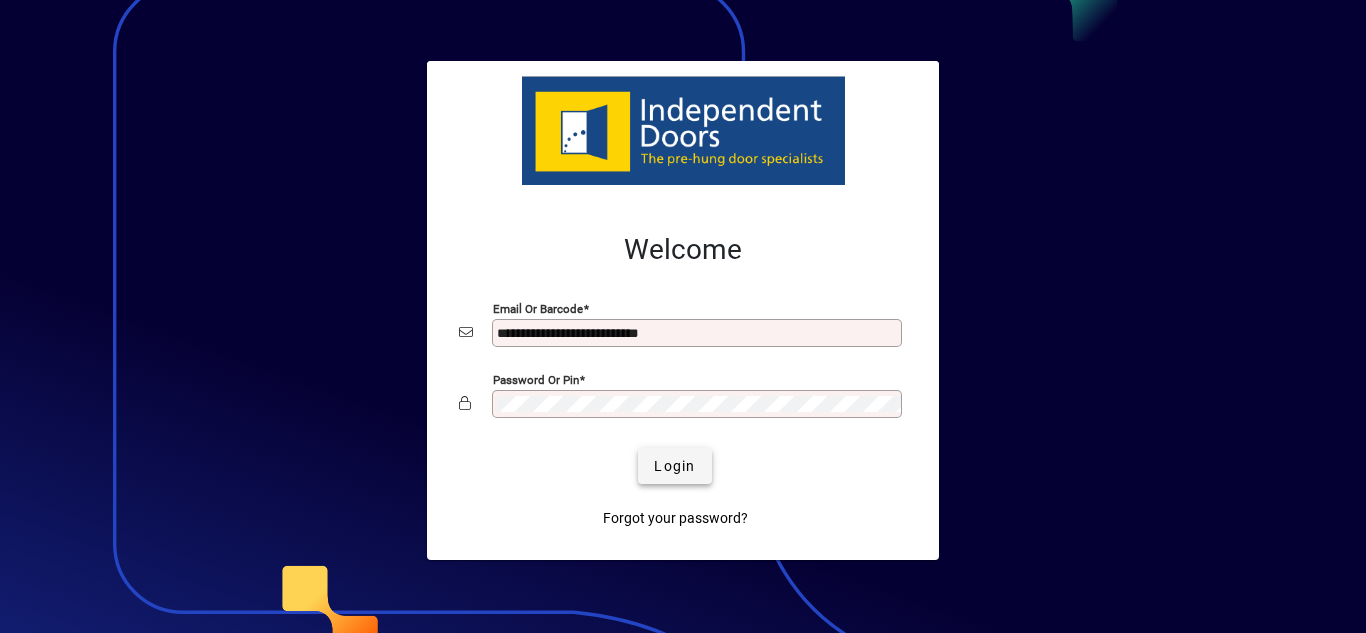 click on "Login" 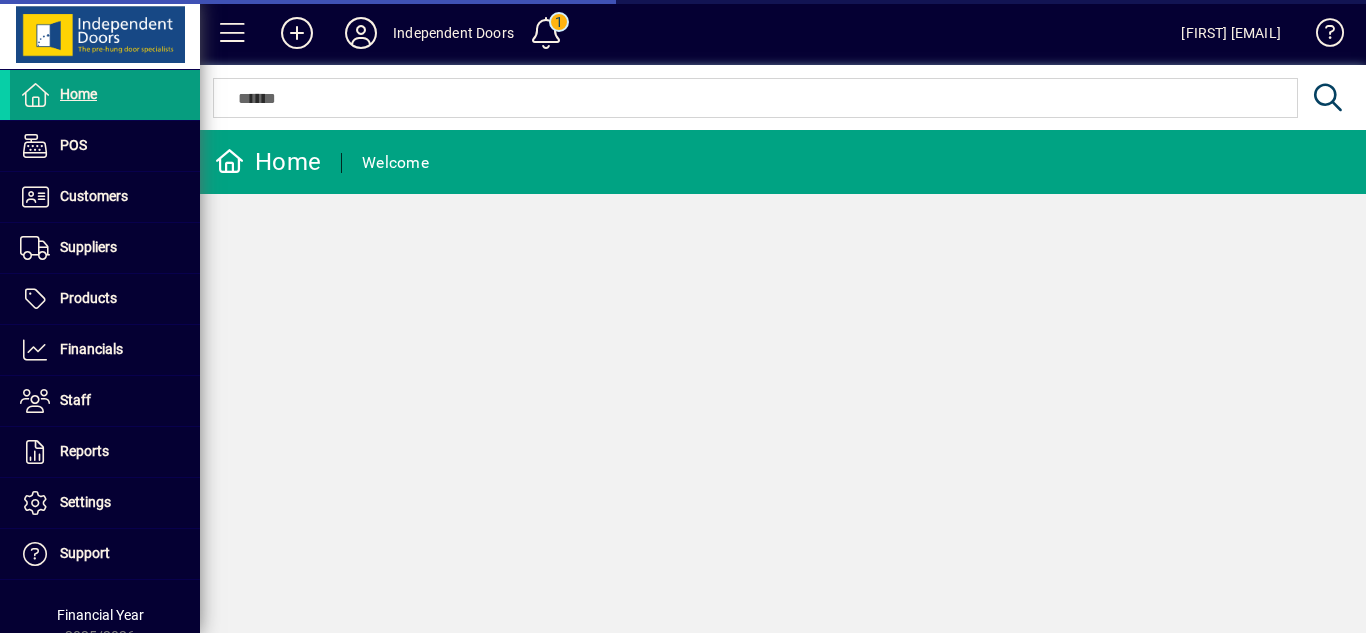 scroll, scrollTop: 0, scrollLeft: 0, axis: both 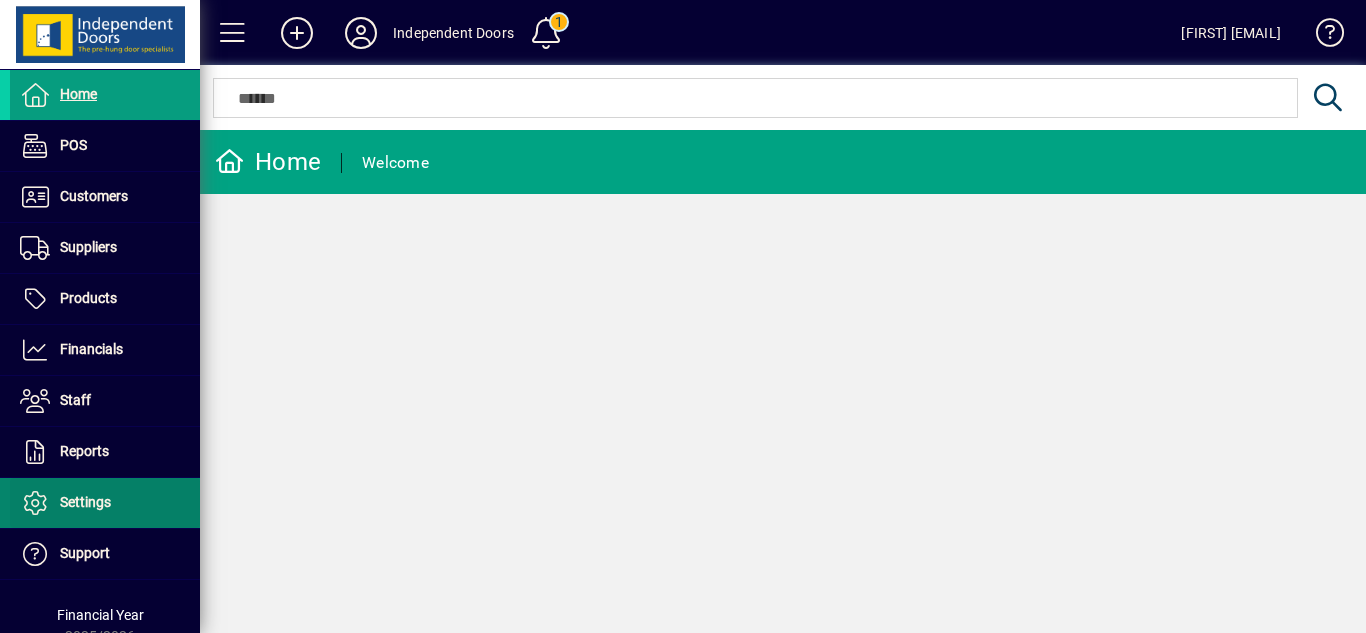 click on "Settings" at bounding box center (85, 502) 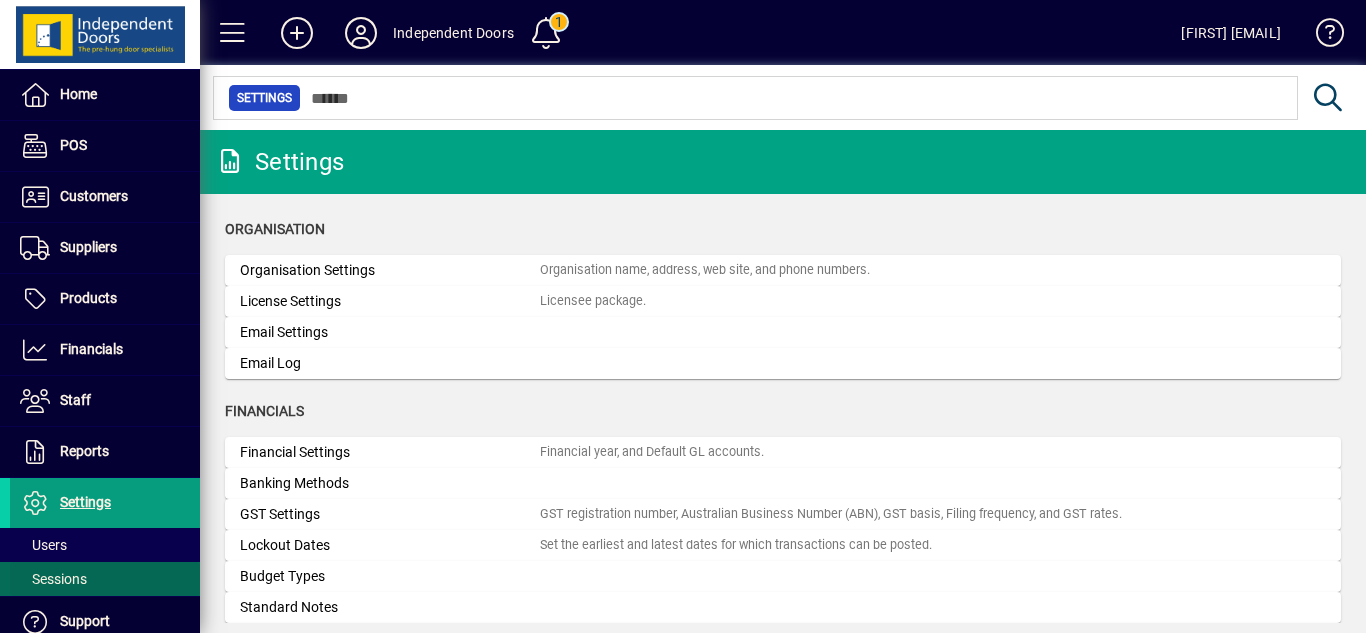 click at bounding box center (105, 579) 